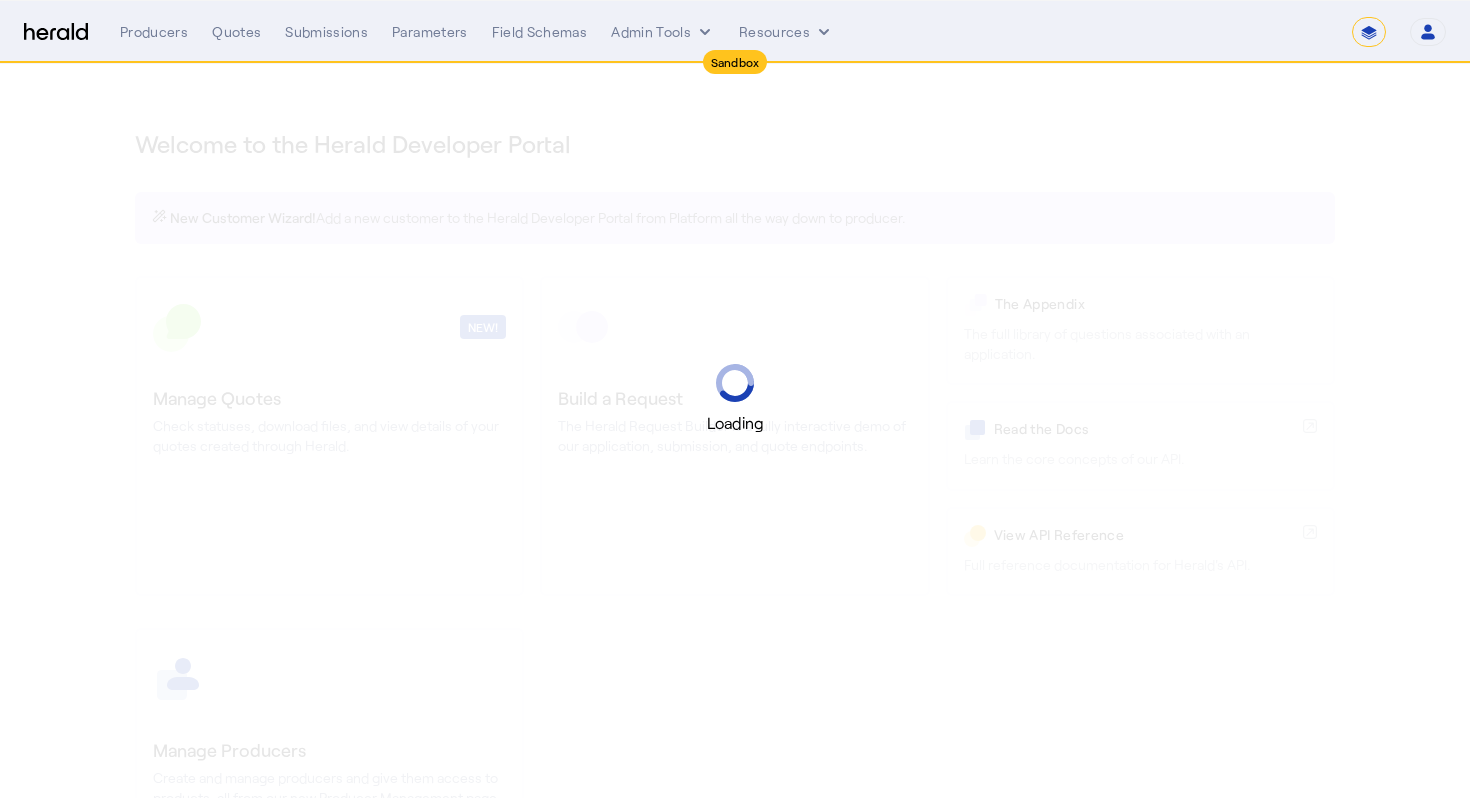 select on "*******" 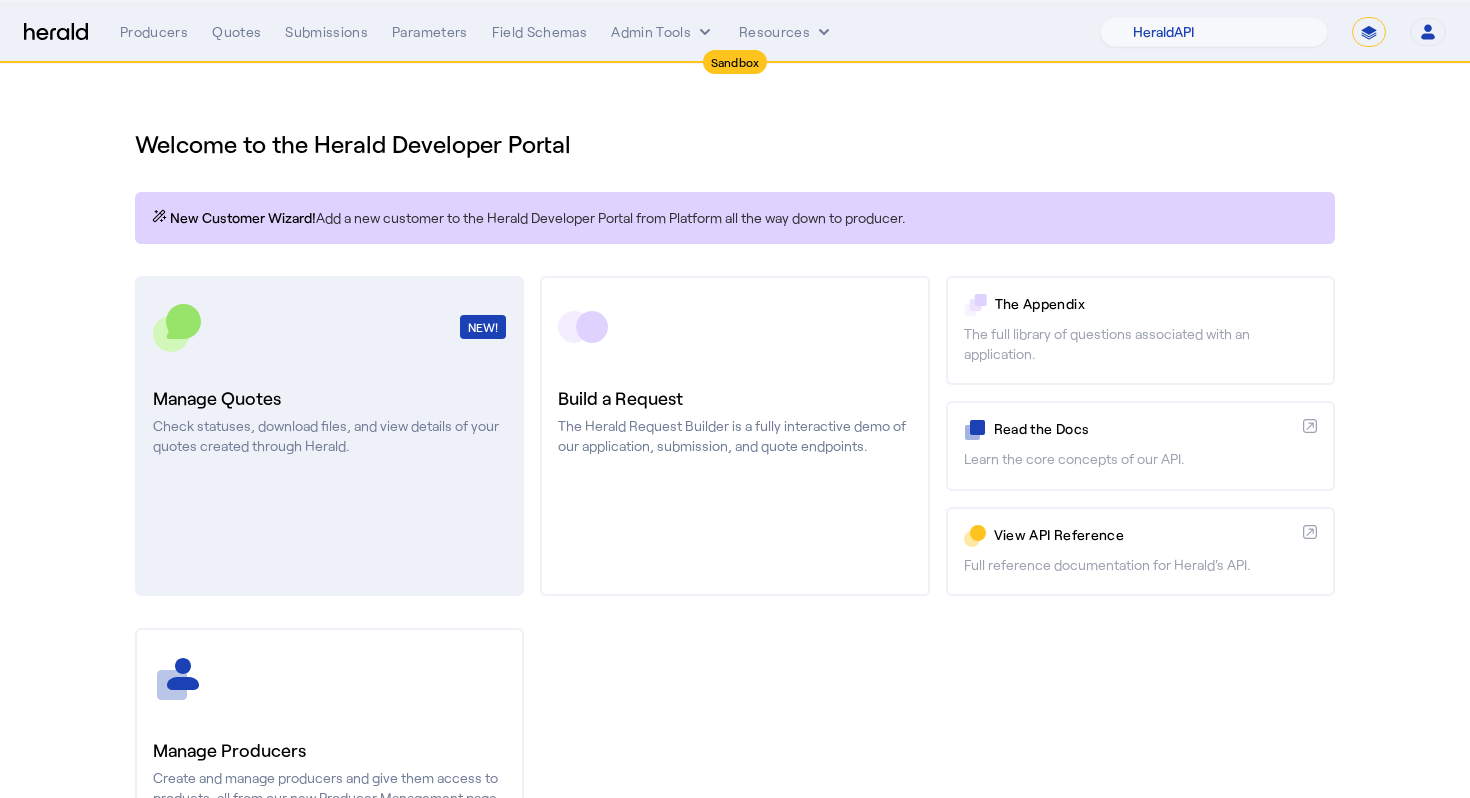 click on "NEW!" 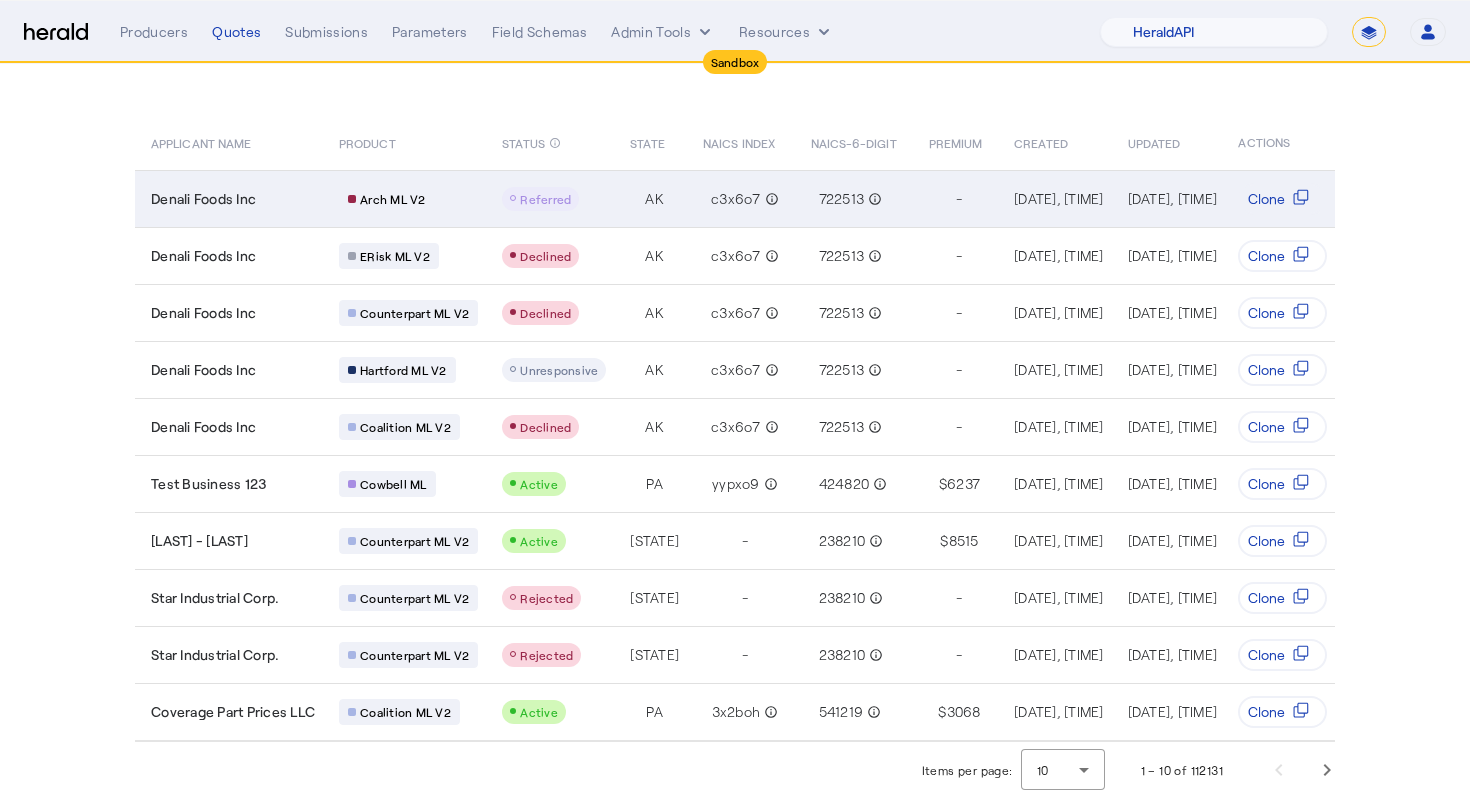 scroll, scrollTop: 0, scrollLeft: 0, axis: both 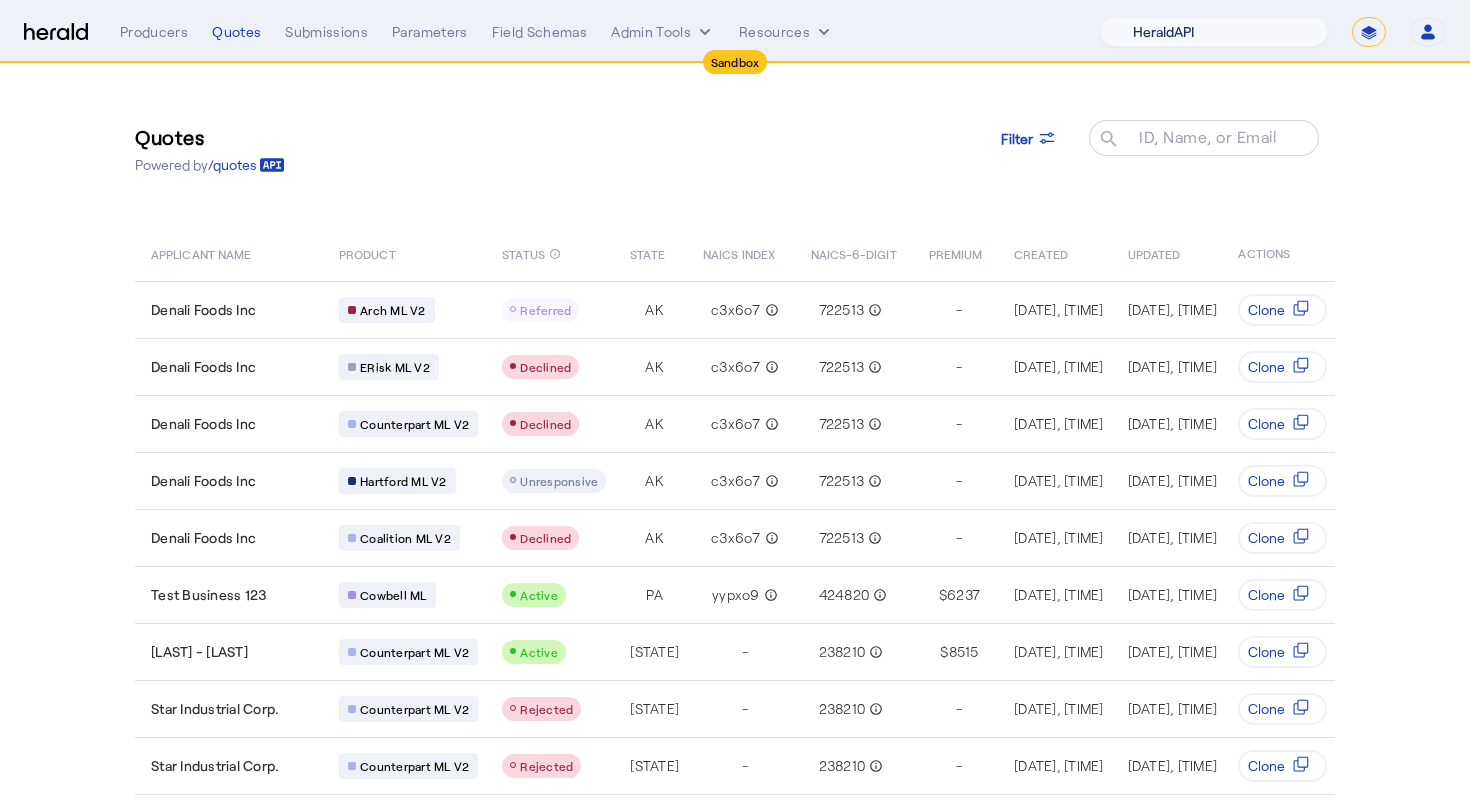 click on "1Fort   Acrisure   Acturis   Affinity Advisors   Affinity Risk   Agentero   AmWins   Anzen   Aon   Appulate   Arch   Assurely   BTIS   Babbix   Berxi   Billy   BindHQ   Bold Penguin    Bolt   Bond   Boxx   Brightway   Brit Demo Sandbox   Broker Buddha   Buddy   Bunker   Burns Wilcox   CNA Test   CRC   CS onboarding test account   Chubb Test   Citadel   Coalition   Coast   Coterie Test   Counterpart    CoverForce   CoverWallet   Coverdash   Coverhound   Cowbell   Cyber Example Platform   CyberPassport   Defy Insurance   Draftrs   ESpecialty   Embroker   Equal Parts   Exavalu   Ezyagent   Federacy Platform   FifthWall   Flow Speciality (Capitola)   Foundation   Founder Shield   Gaya   Gerent   GloveBox   Glow   Growthmill   HW Kaufman   Hartford Steam Boiler   Hawksoft   Heffernan Insurance Brokers   Herald Envoy Testing   HeraldAPI   Hypergato   Inchanted   Indemn.ai   Infinity   Insured.io   Insuremo   Insuritas   Irys   Jencap   Kamillio   Kayna   LTI Mindtree   Layr   Limit   Markel Test   Marsh   Novidea" at bounding box center (1214, 32) 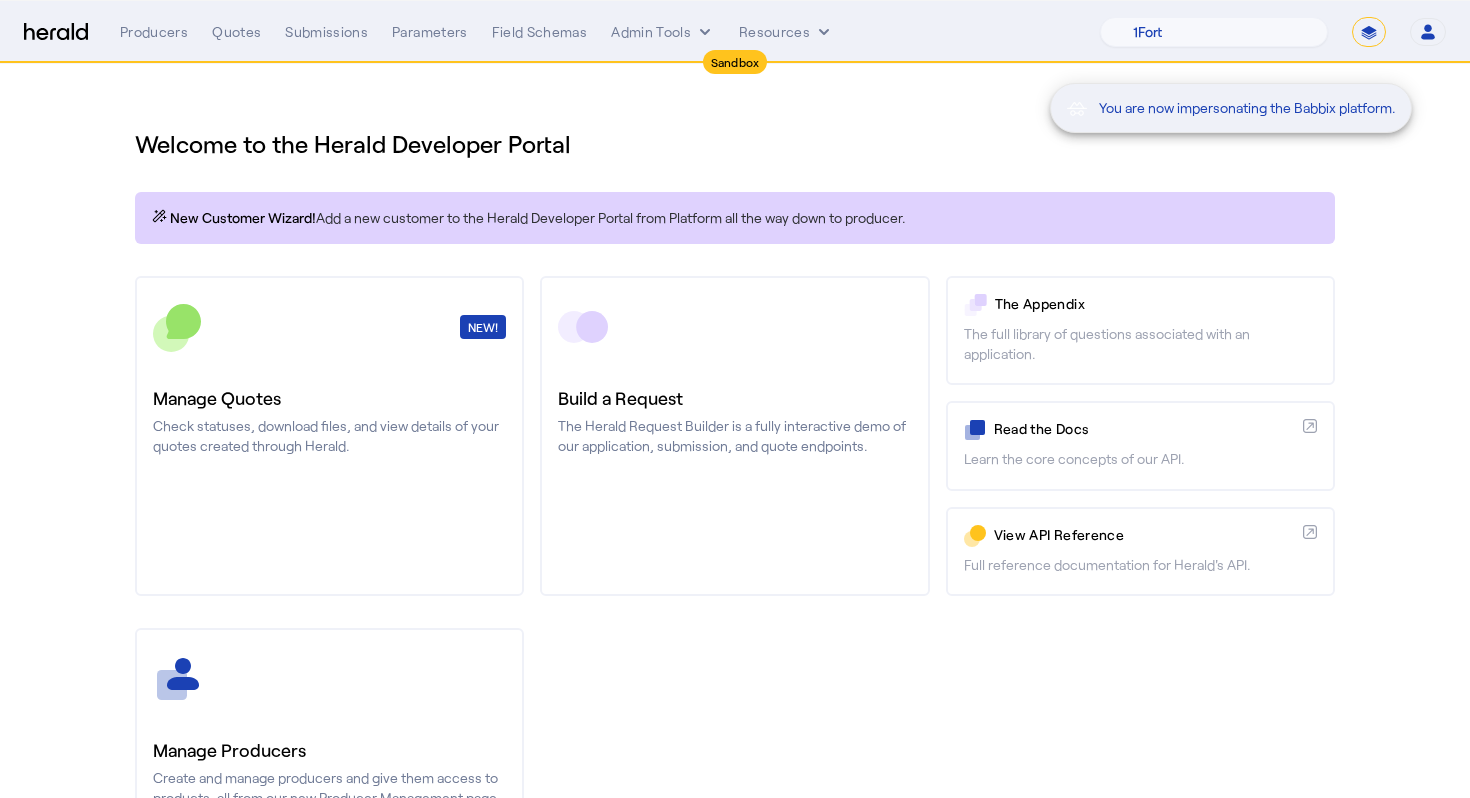 click on "You are now impersonating the Babbix platform." at bounding box center (735, 399) 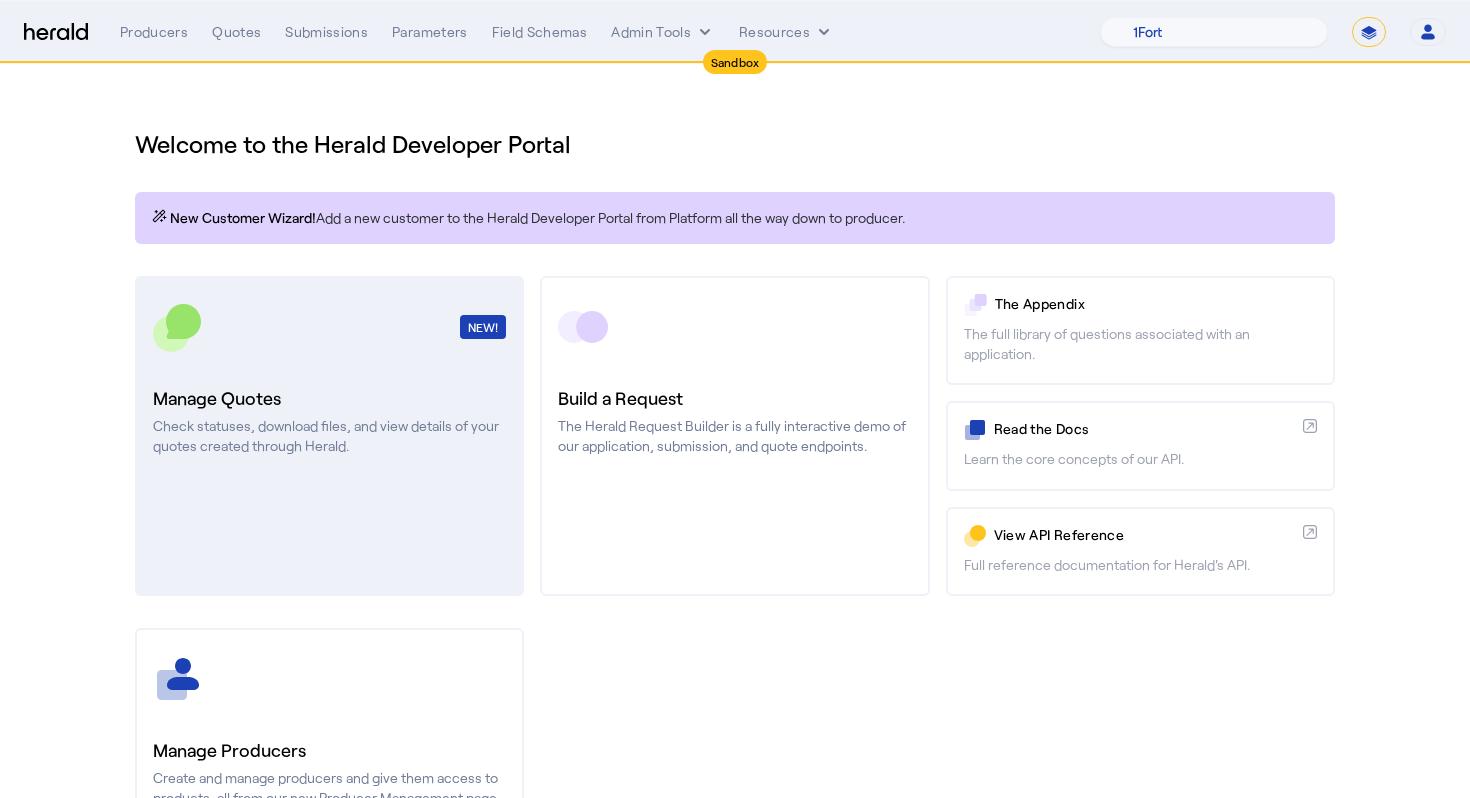 click on "Manage Quotes" 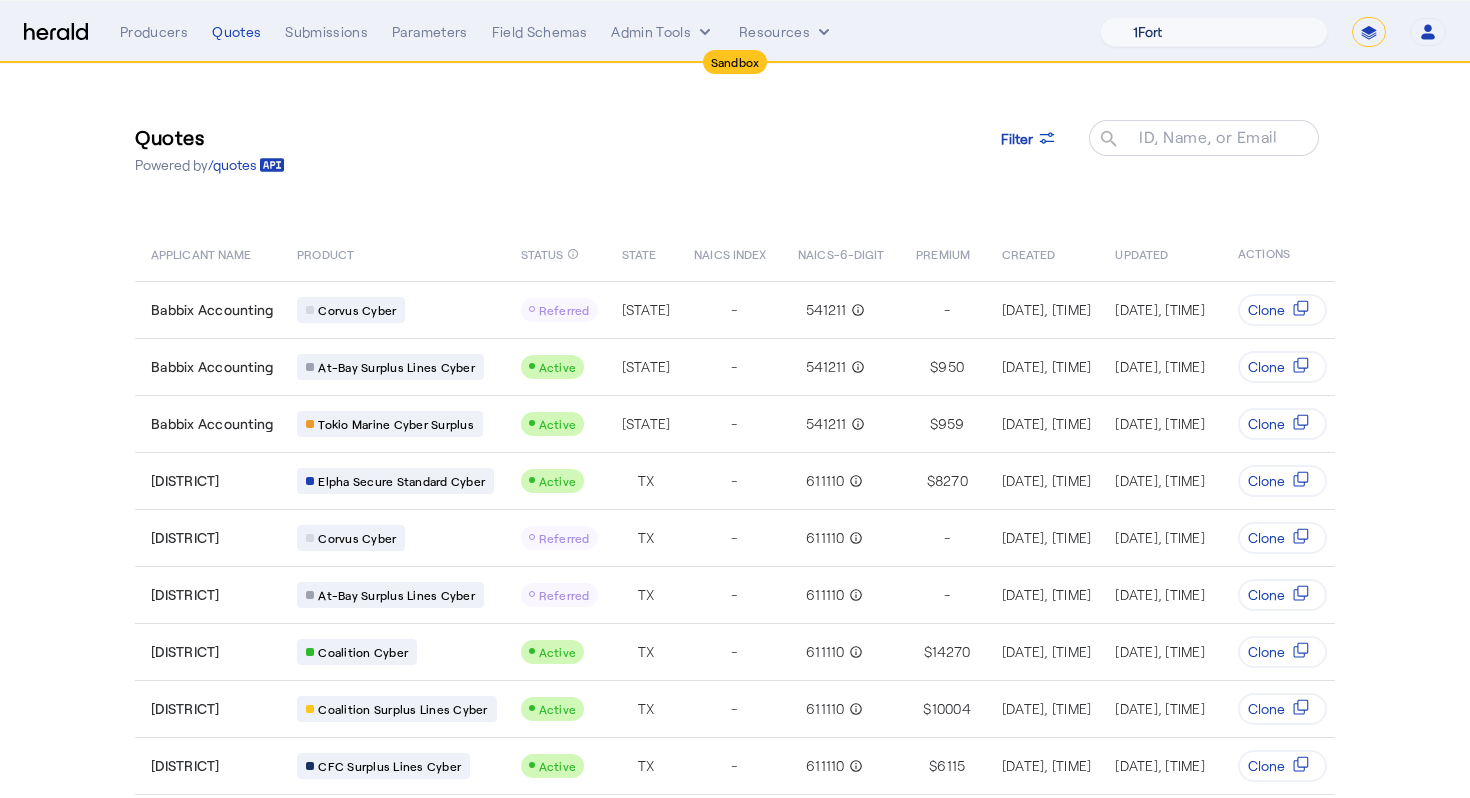 click on "1Fort   Acrisure   Acturis   Affinity Advisors   Affinity Risk   Agentero   AmWins   Anzen   Aon   Appulate   Arch   Assurely   BTIS   Babbix   Berxi   Billy   BindHQ   Bold Penguin    Bolt   Bond   Boxx   Brightway   Brit Demo Sandbox   Broker Buddha   Buddy   Bunker   Burns Wilcox   CNA Test   CRC   CS onboarding test account   Chubb Test   Citadel   Coalition   Coast   Coterie Test   Counterpart    CoverForce   CoverWallet   Coverdash   Coverhound   Cowbell   Cyber Example Platform   CyberPassport   Defy Insurance   Draftrs   ESpecialty   Embroker   Equal Parts   Exavalu   Ezyagent   Federacy Platform   FifthWall   Flow Speciality (Capitola)   Foundation   Founder Shield   Gaya   Gerent   GloveBox   Glow   Growthmill   HW Kaufman   Hartford Steam Boiler   Hawksoft   Heffernan Insurance Brokers   Herald Envoy Testing   HeraldAPI   Hypergato   Inchanted   Indemn.ai   Infinity   Insured.io   Insuremo   Insuritas   Irys   Jencap   Kamillio   Kayna   LTI Mindtree   Layr   Limit   Markel Test   Marsh   Novidea" at bounding box center [1214, 32] 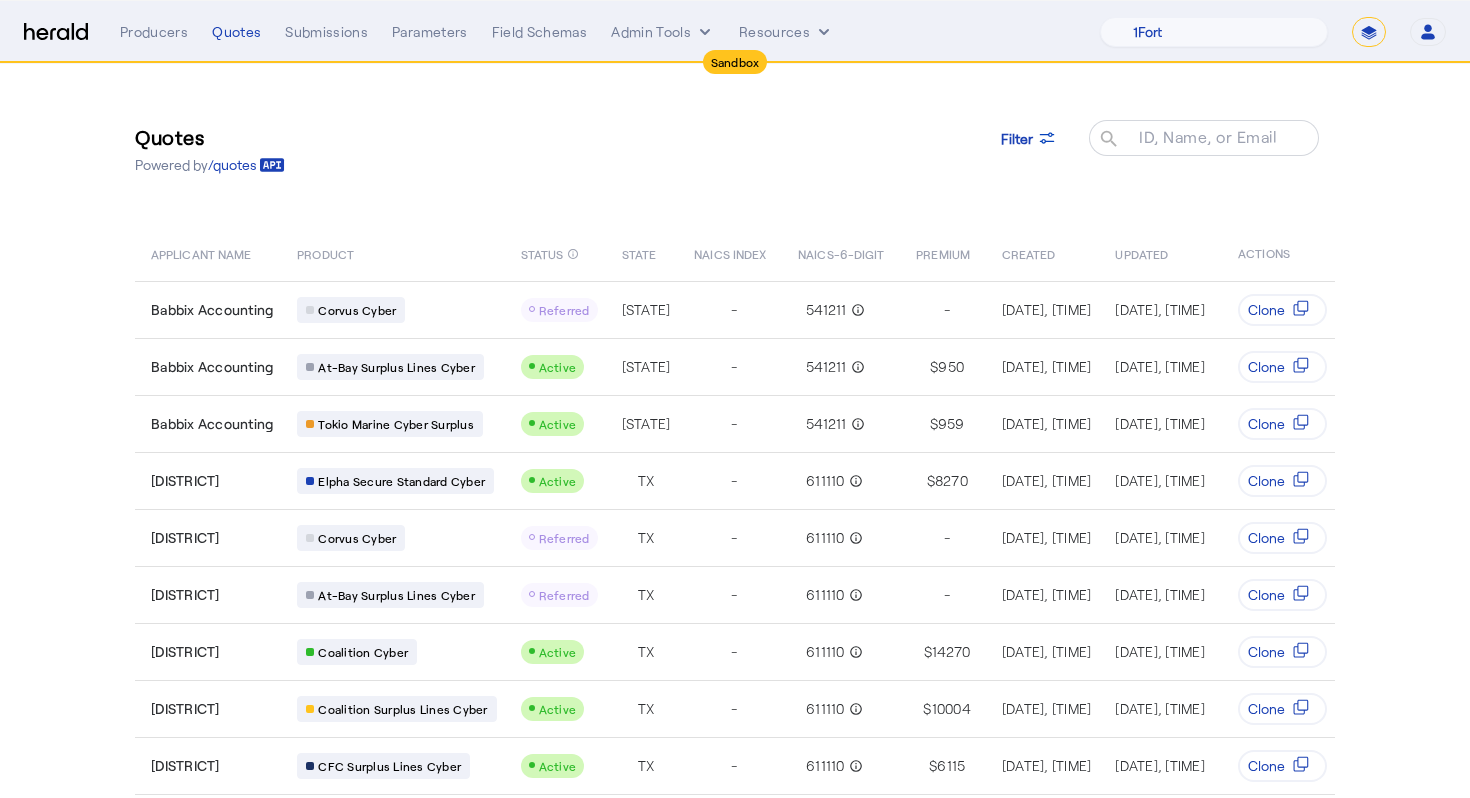 click on "**********" at bounding box center [1369, 32] 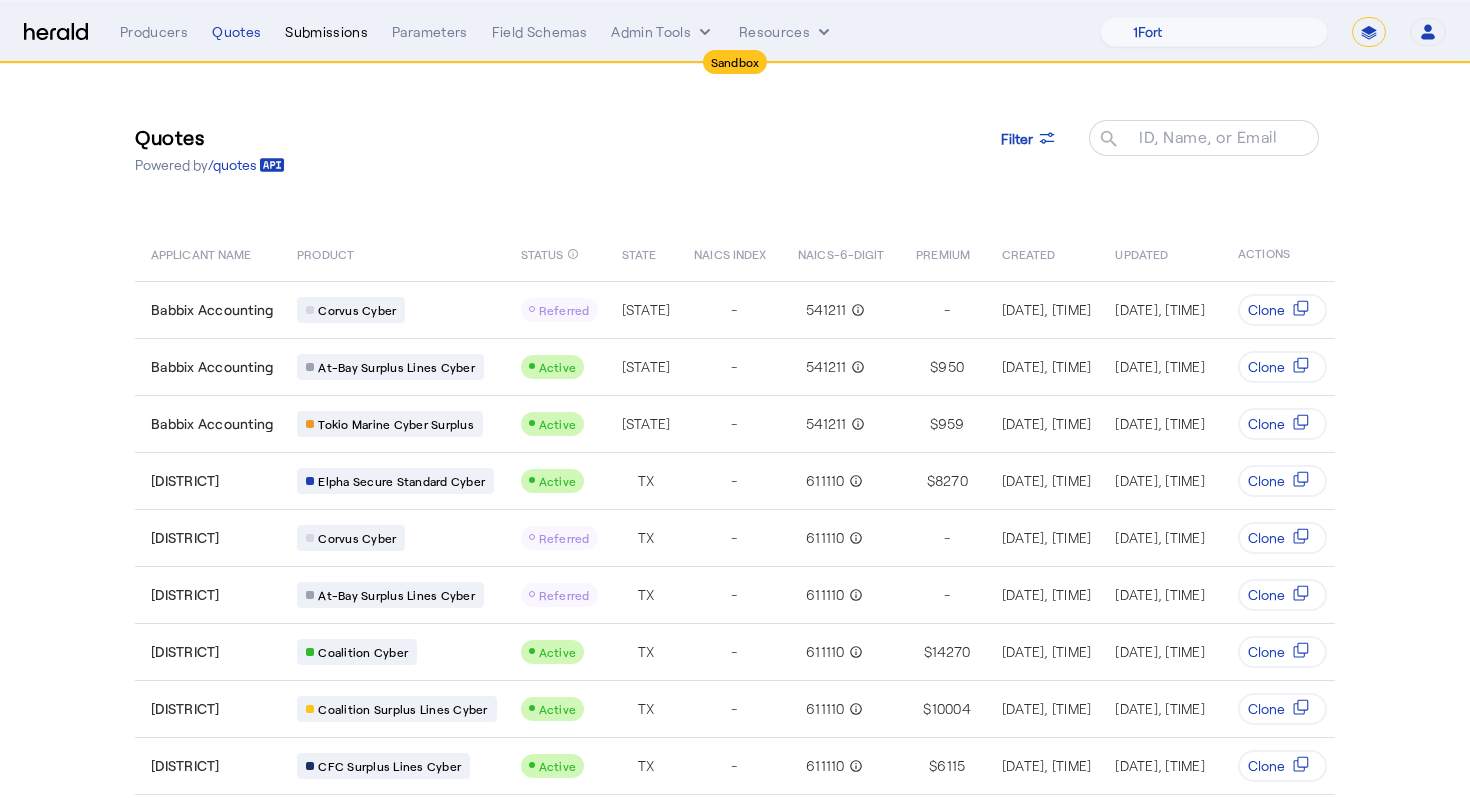 click on "Submissions" at bounding box center (326, 32) 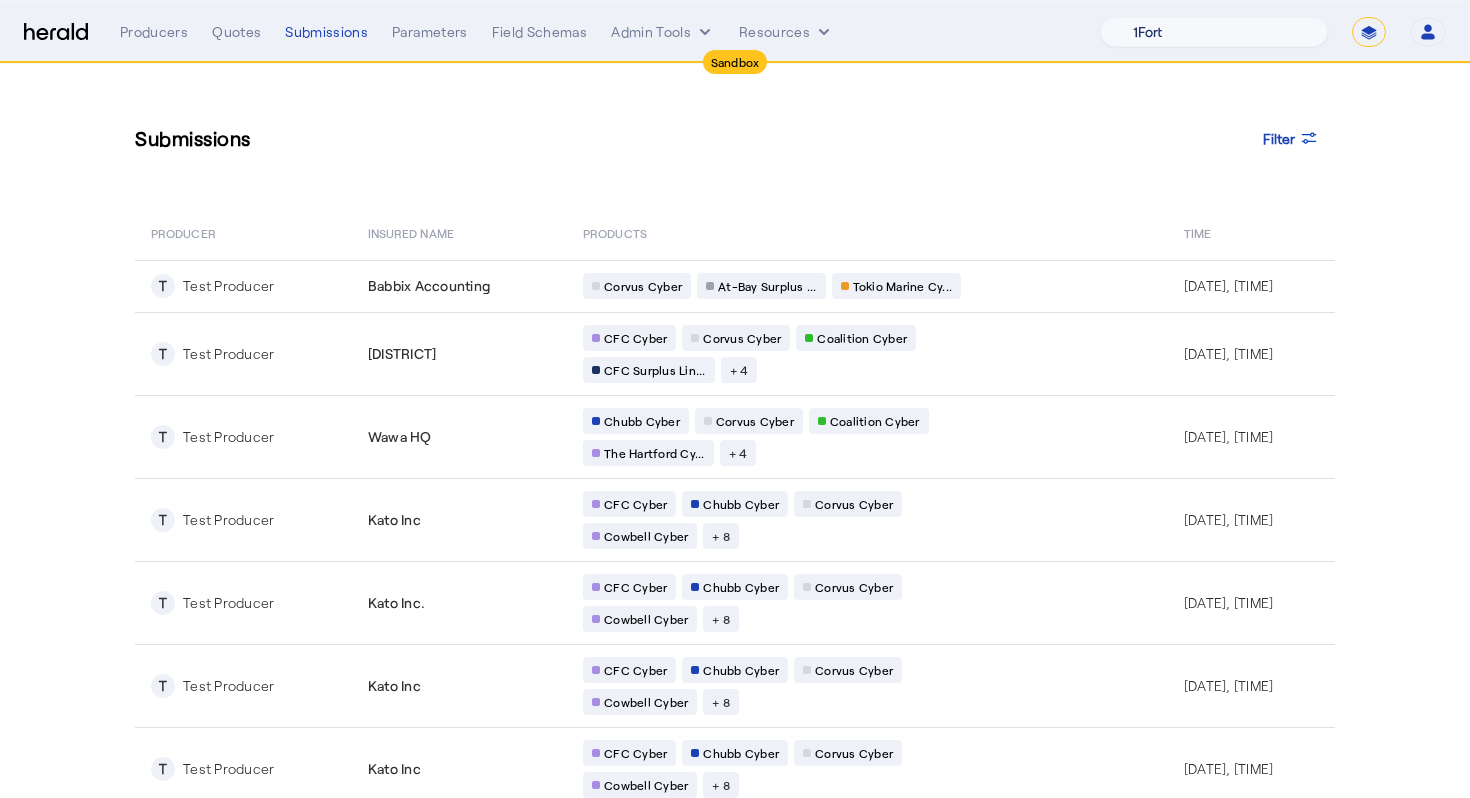 click on "1Fort   Acrisure   Acturis   Affinity Advisors   Affinity Risk   Agentero   AmWins   Anzen   Aon   Appulate   Arch   Assurely   BTIS   Babbix   Berxi   Billy   BindHQ   Bold Penguin    Bolt   Bond   Boxx   Brightway   Brit Demo Sandbox   Broker Buddha   Buddy   Bunker   Burns Wilcox   CNA Test   CRC   CS onboarding test account   Chubb Test   Citadel   Coalition   Coast   Coterie Test   Counterpart    CoverForce   CoverWallet   Coverdash   Coverhound   Cowbell   Cyber Example Platform   CyberPassport   Defy Insurance   Draftrs   ESpecialty   Embroker   Equal Parts   Exavalu   Ezyagent   Federacy Platform   FifthWall   Flow Speciality (Capitola)   Foundation   Founder Shield   Gaya   Gerent   GloveBox   Glow   Growthmill   HW Kaufman   Hartford Steam Boiler   Hawksoft   Heffernan Insurance Brokers   Herald Envoy Testing   HeraldAPI   Hypergato   Inchanted   Indemn.ai   Infinity   Insured.io   Insuremo   Insuritas   Irys   Jencap   Kamillio   Kayna   LTI Mindtree   Layr   Limit   Markel Test   Marsh   Novidea" at bounding box center [1214, 32] 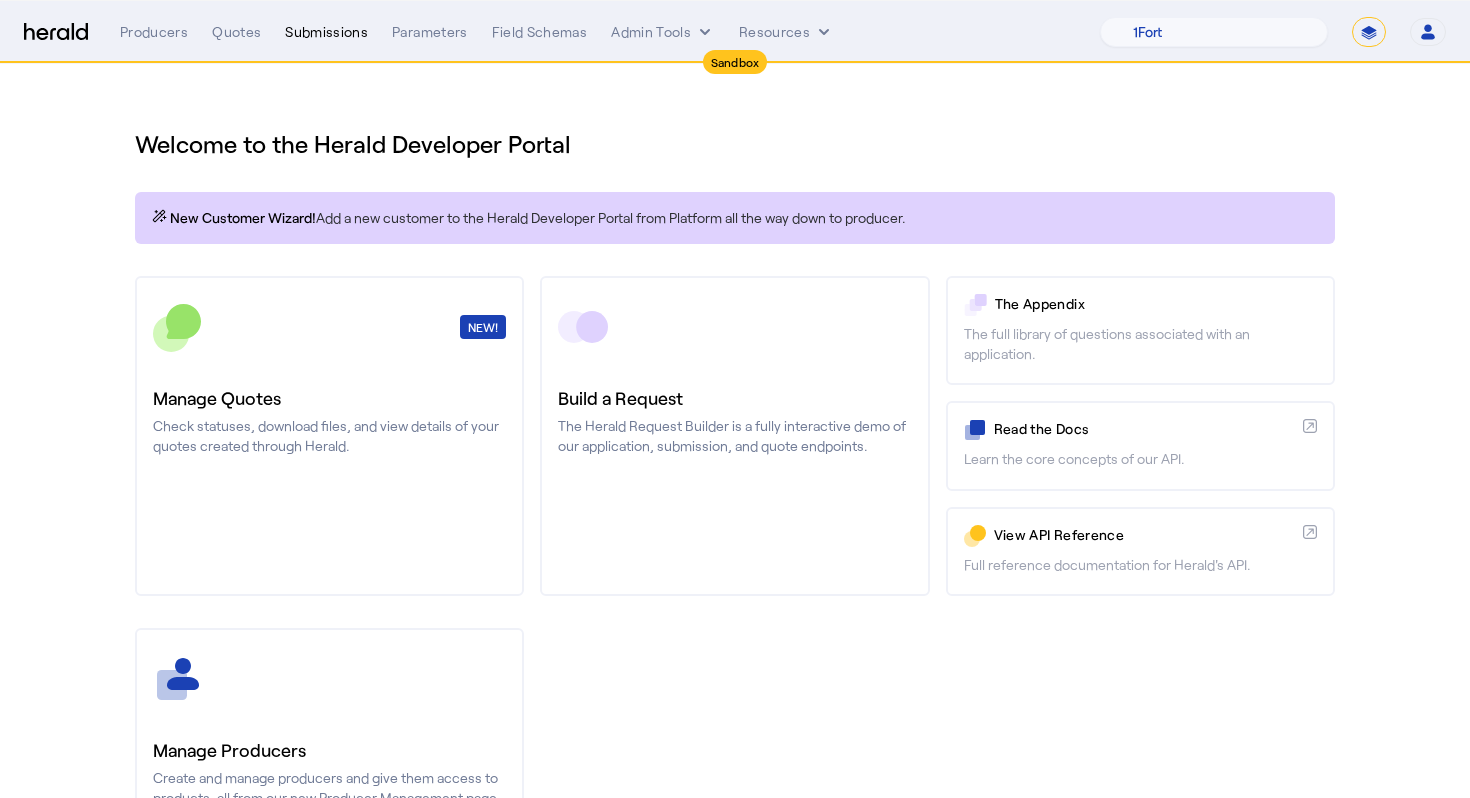 click on "Submissions" at bounding box center (326, 32) 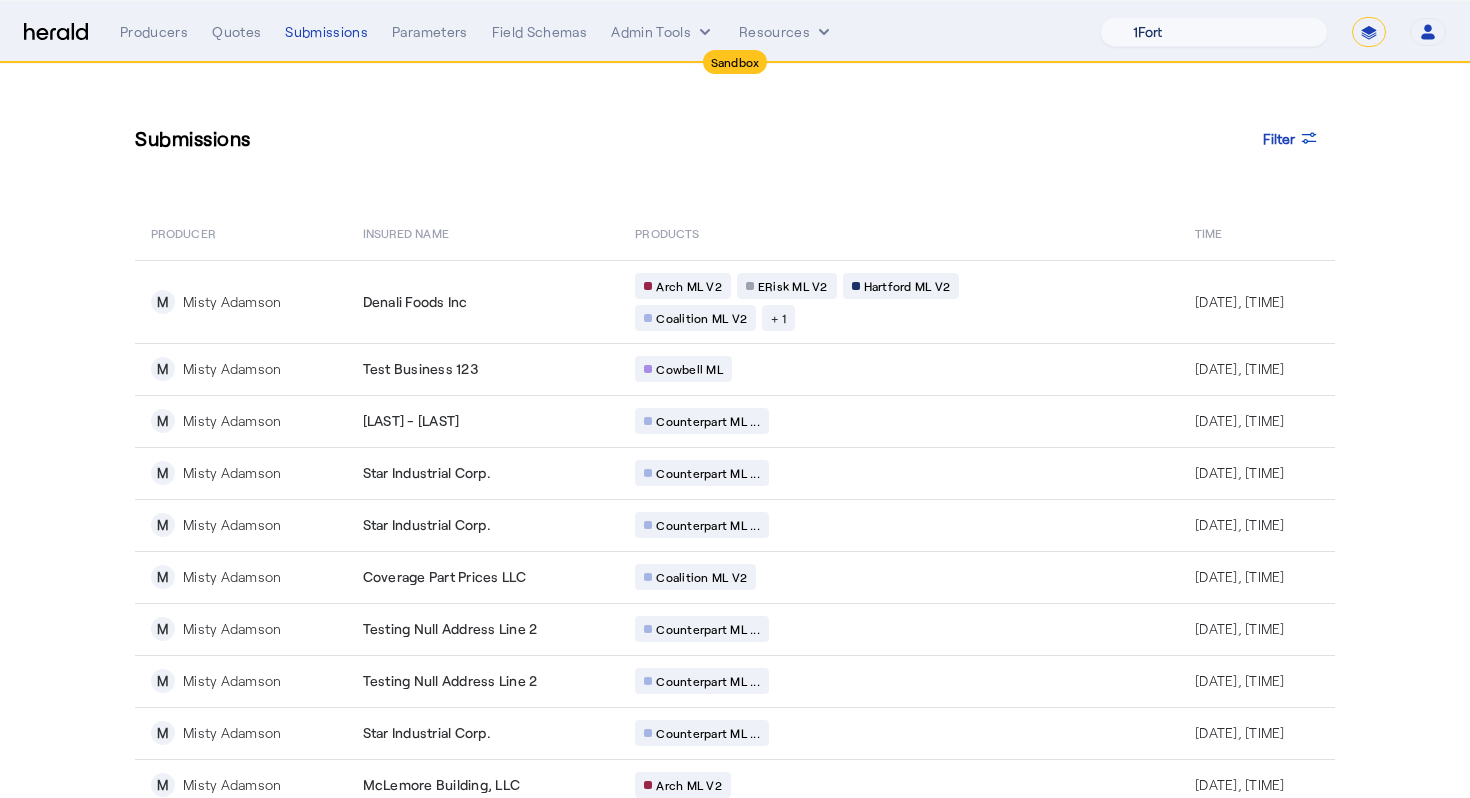 click on "1Fort   Acrisure   Acturis   Affinity Advisors   Affinity Risk   Agentero   AmWins   Anzen   Aon   Appulate   Arch   Assurely   BTIS   Babbix   Berxi   Billy   BindHQ   Bold Penguin    Bolt   Bond   Boxx   Brightway   Brit Demo Sandbox   Broker Buddha   Buddy   Bunker   Burns Wilcox   CNA Test   CRC   CS onboarding test account   Chubb Test   Citadel   Coalition   Coast   Coterie Test   Counterpart    CoverForce   CoverWallet   Coverdash   Coverhound   Cowbell   Cyber Example Platform   CyberPassport   Defy Insurance   Draftrs   ESpecialty   Embroker   Equal Parts   Exavalu   Ezyagent   Federacy Platform   FifthWall   Flow Speciality (Capitola)   Foundation   Founder Shield   Gaya   Gerent   GloveBox   Glow   Growthmill   HW Kaufman   Hartford Steam Boiler   Hawksoft   Heffernan Insurance Brokers   Herald Envoy Testing   HeraldAPI   Hypergato   Inchanted   Indemn.ai   Infinity   Insured.io   Insuremo   Insuritas   Irys   Jencap   Kamillio   Kayna   LTI Mindtree   Layr   Limit   Markel Test   Marsh   Novidea" at bounding box center (1214, 32) 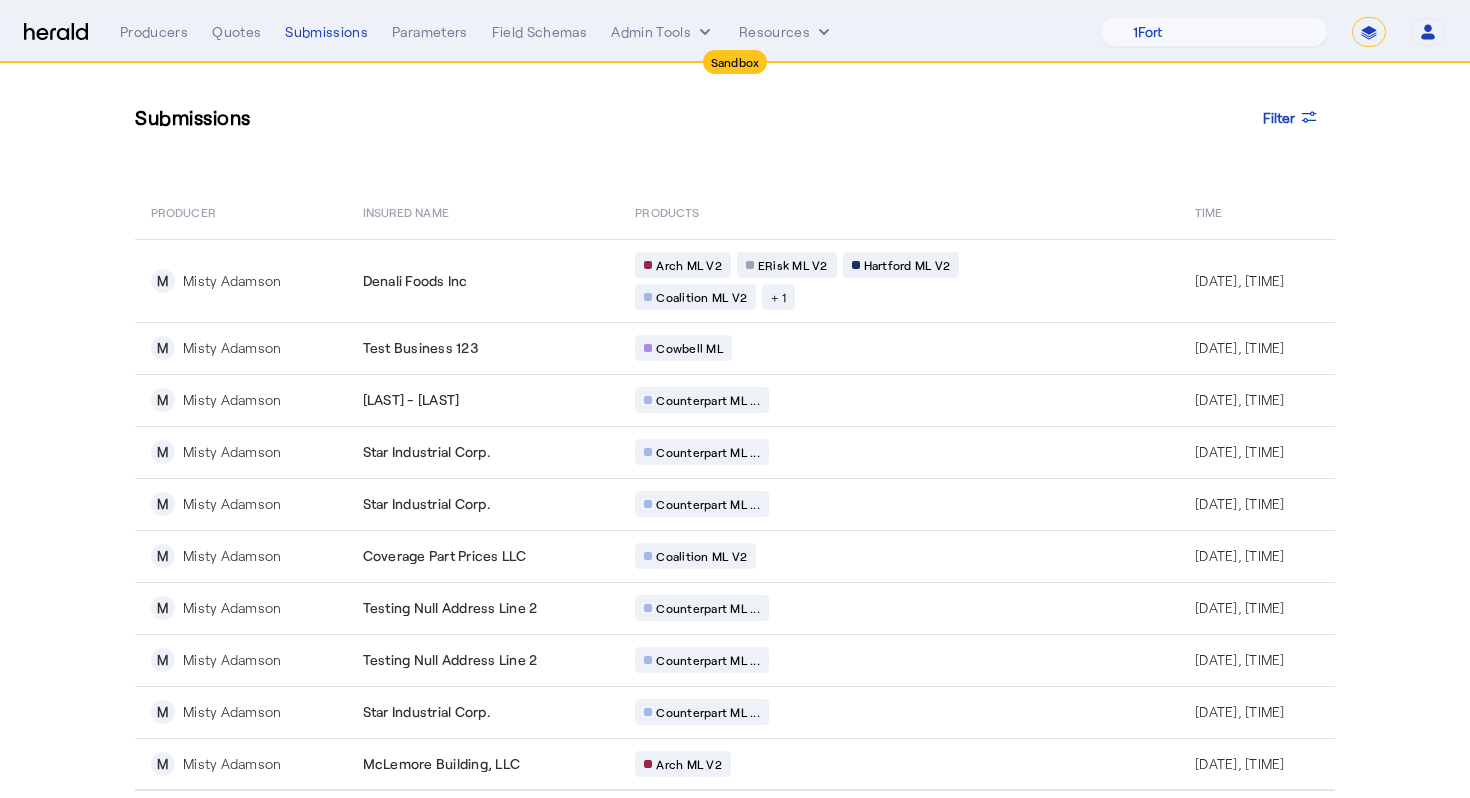 scroll, scrollTop: 0, scrollLeft: 0, axis: both 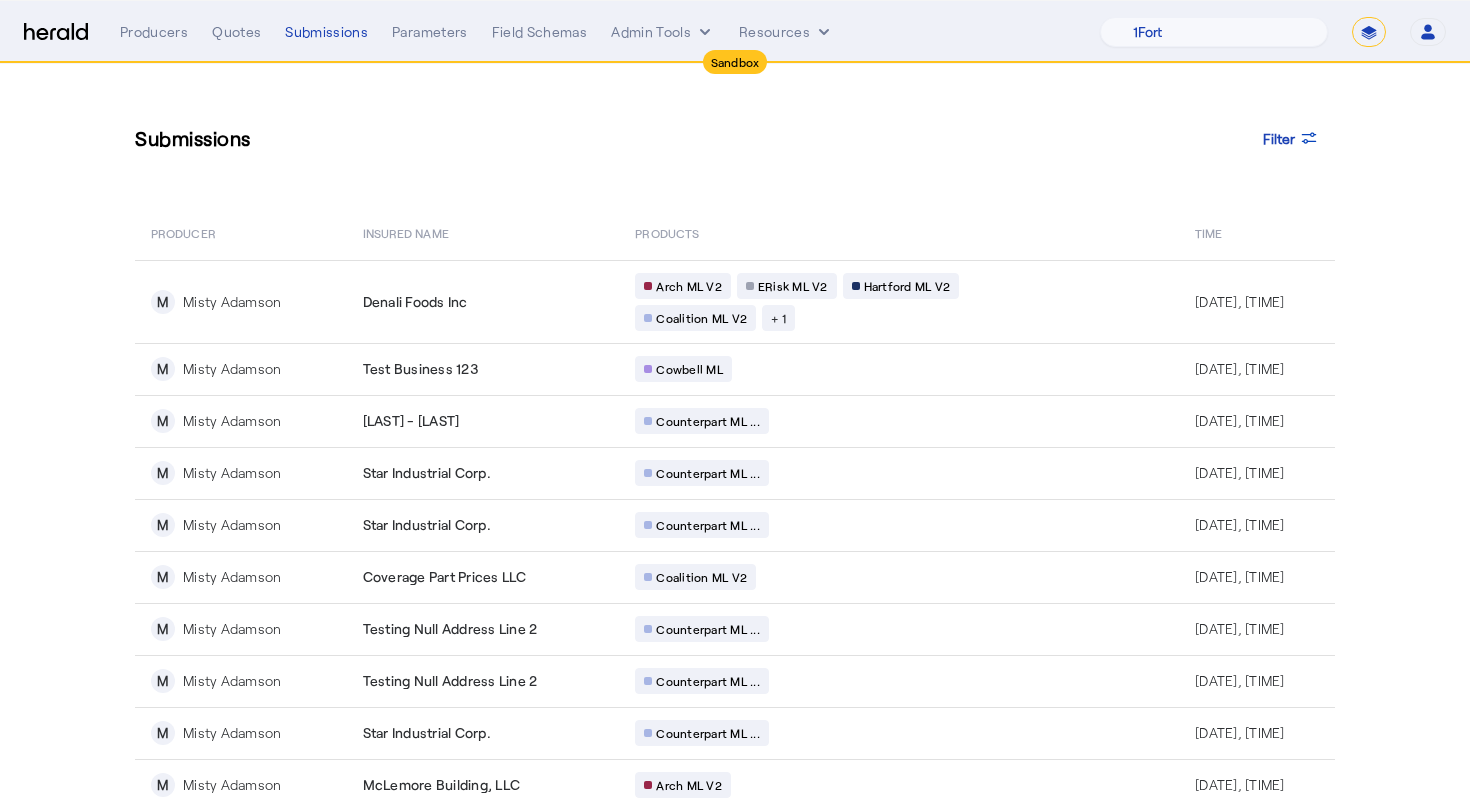 click on "Submissions Filter" 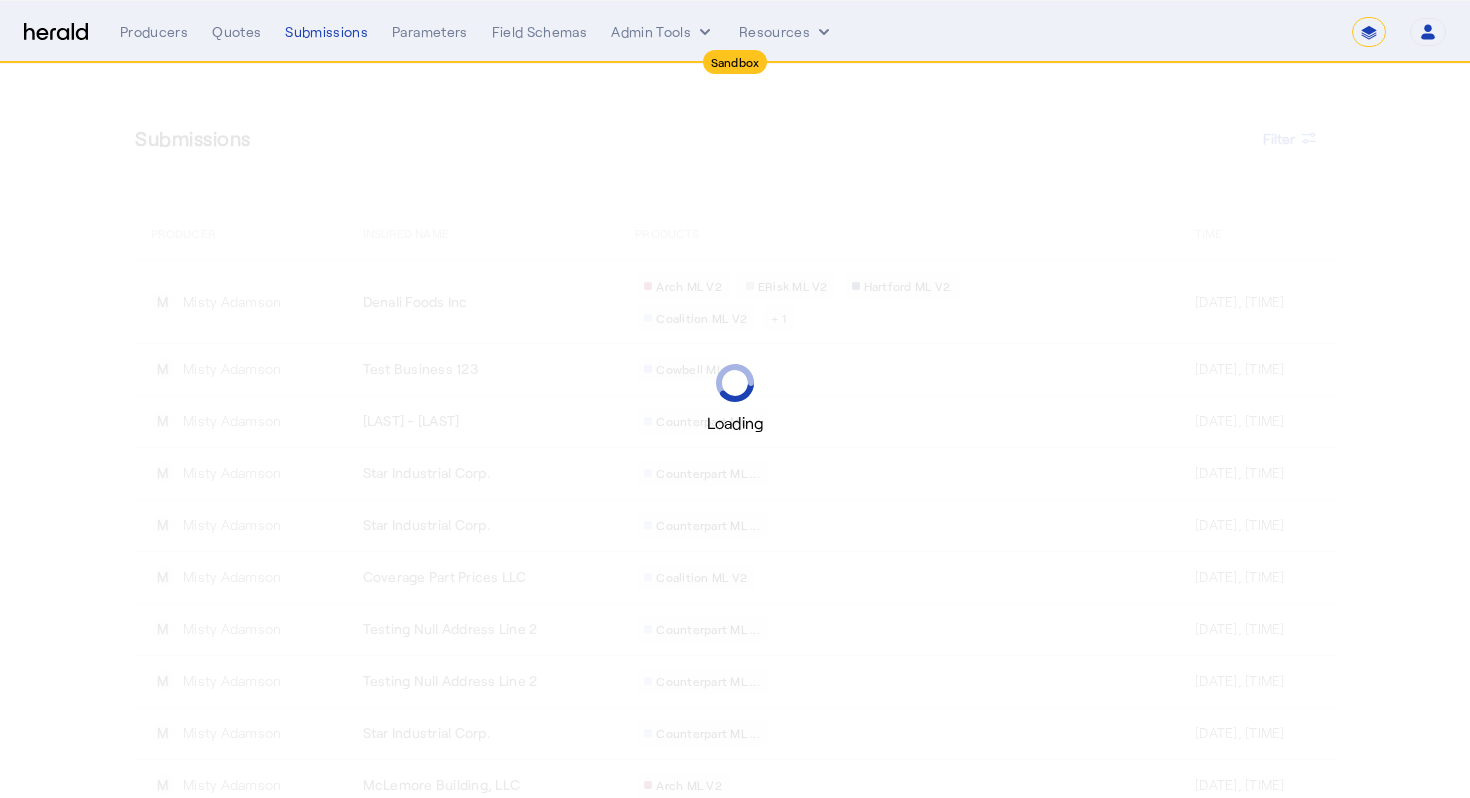 select on "*******" 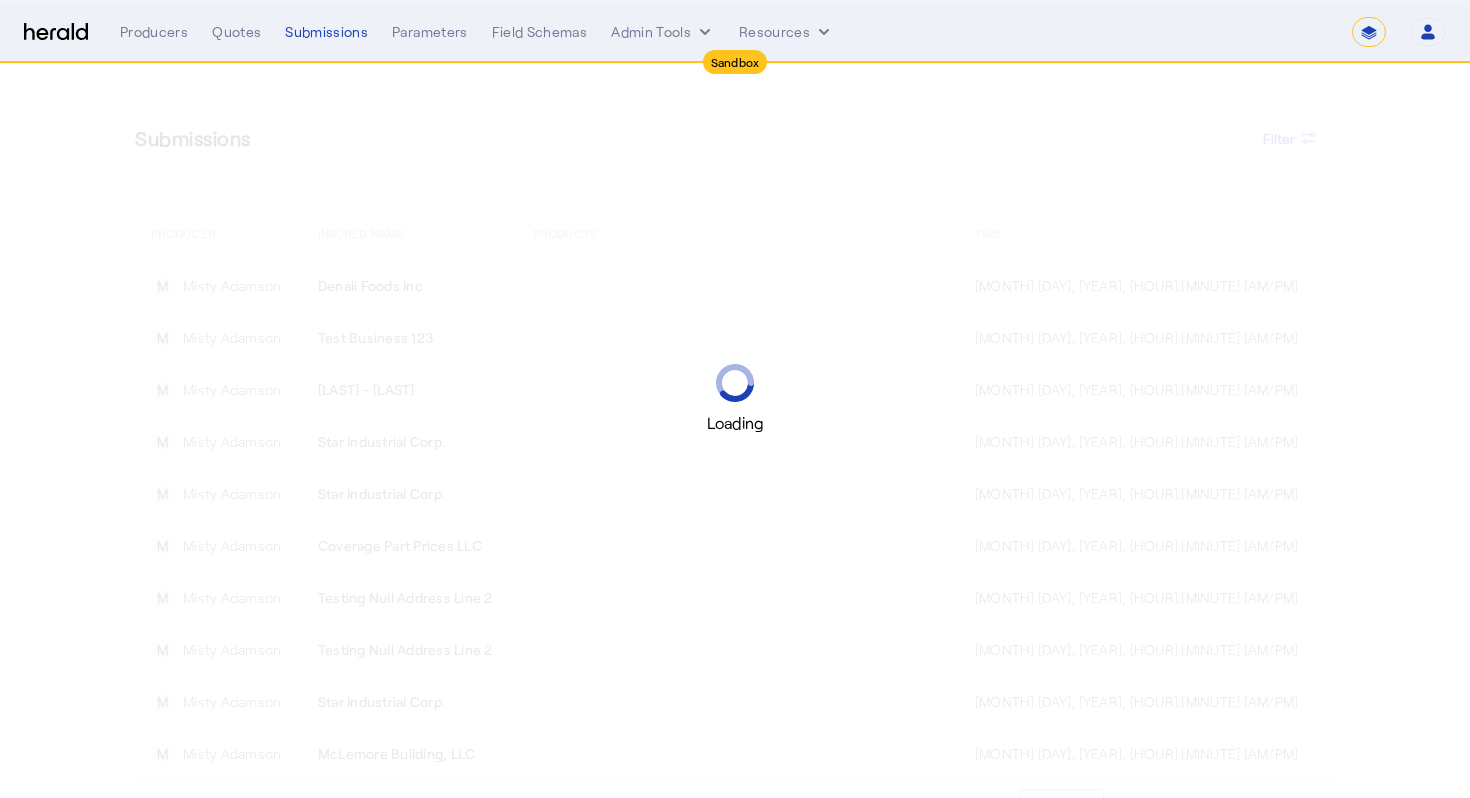select on "*******" 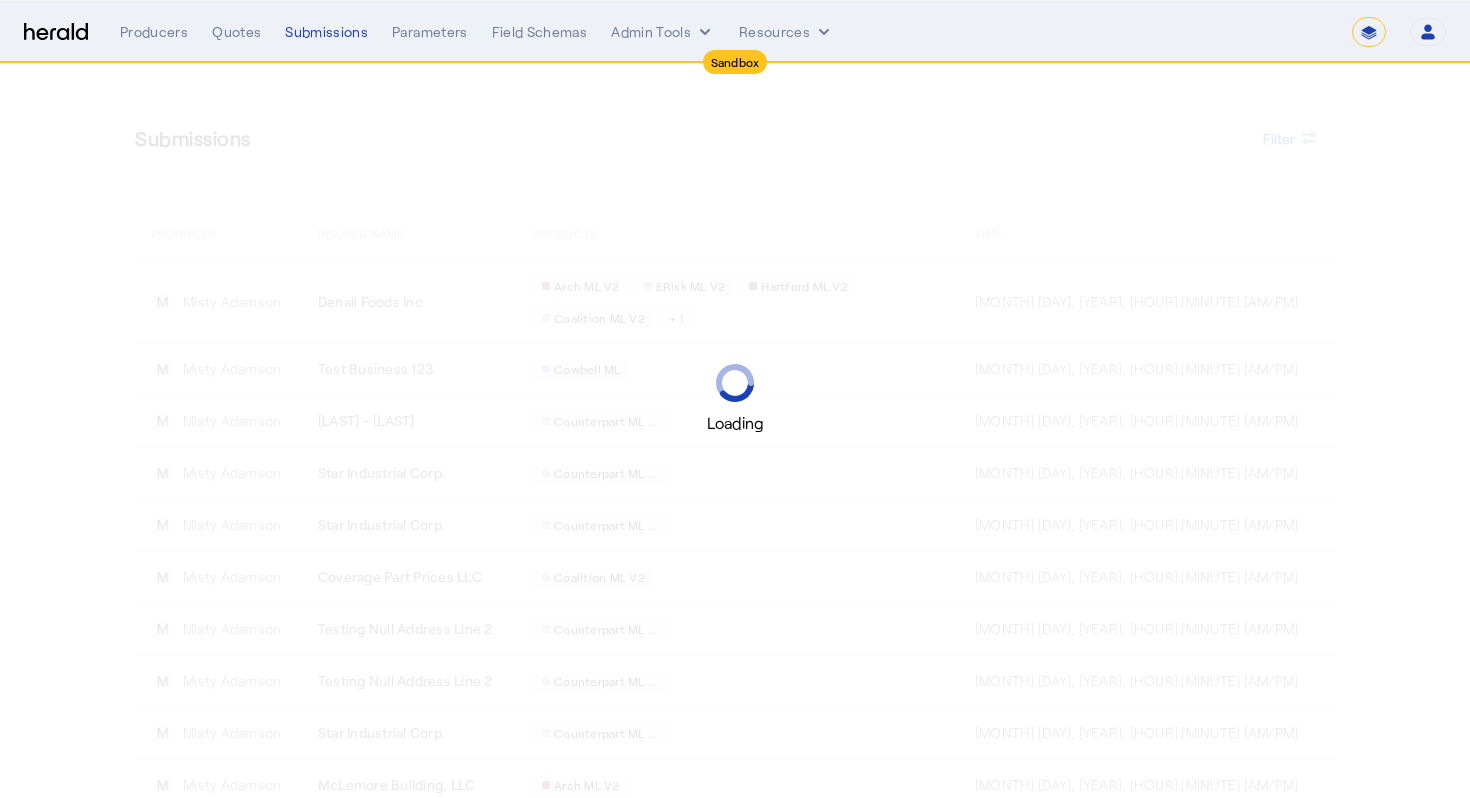 select on "pfm_2v8p_herald_api" 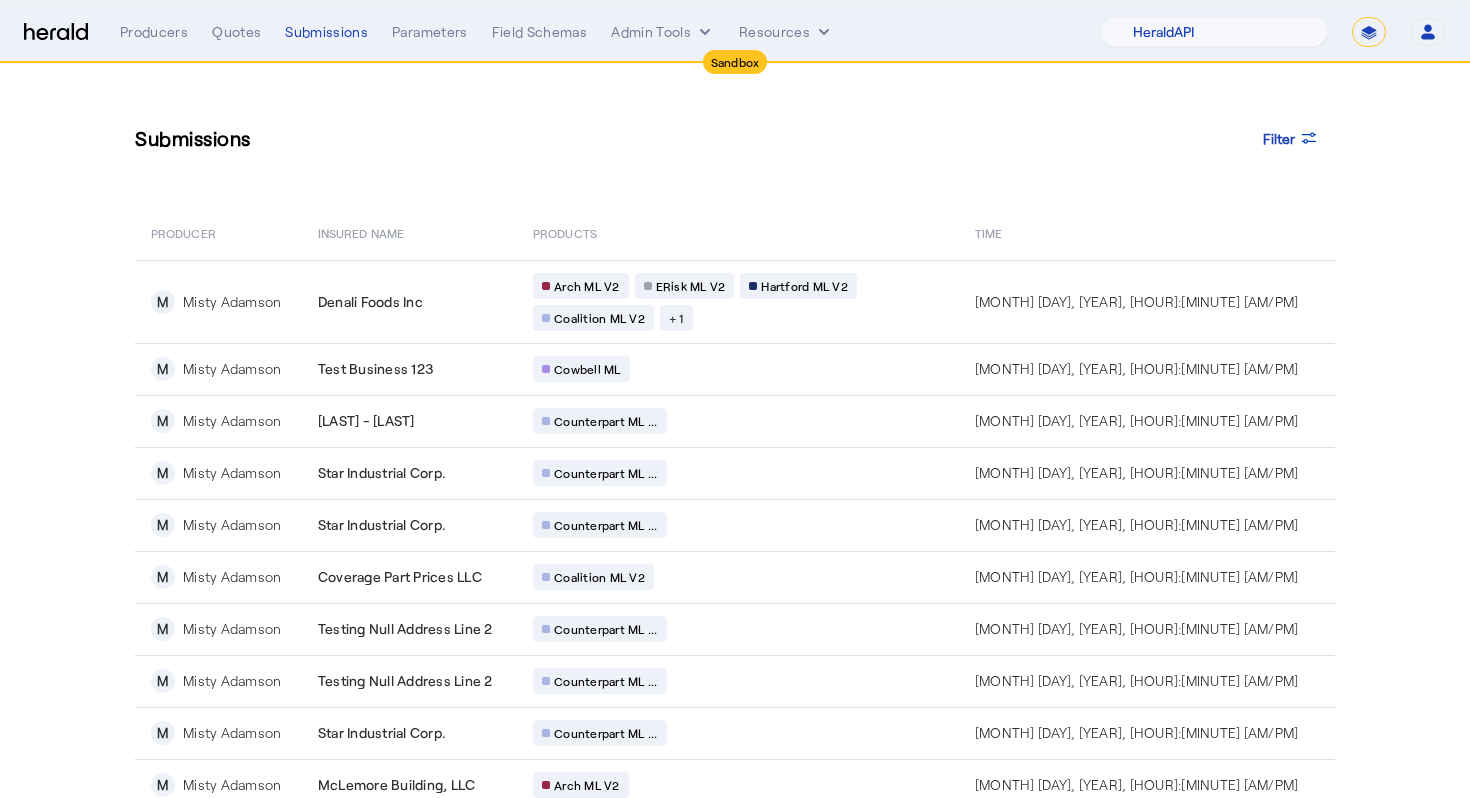 click on "**********" at bounding box center [1369, 32] 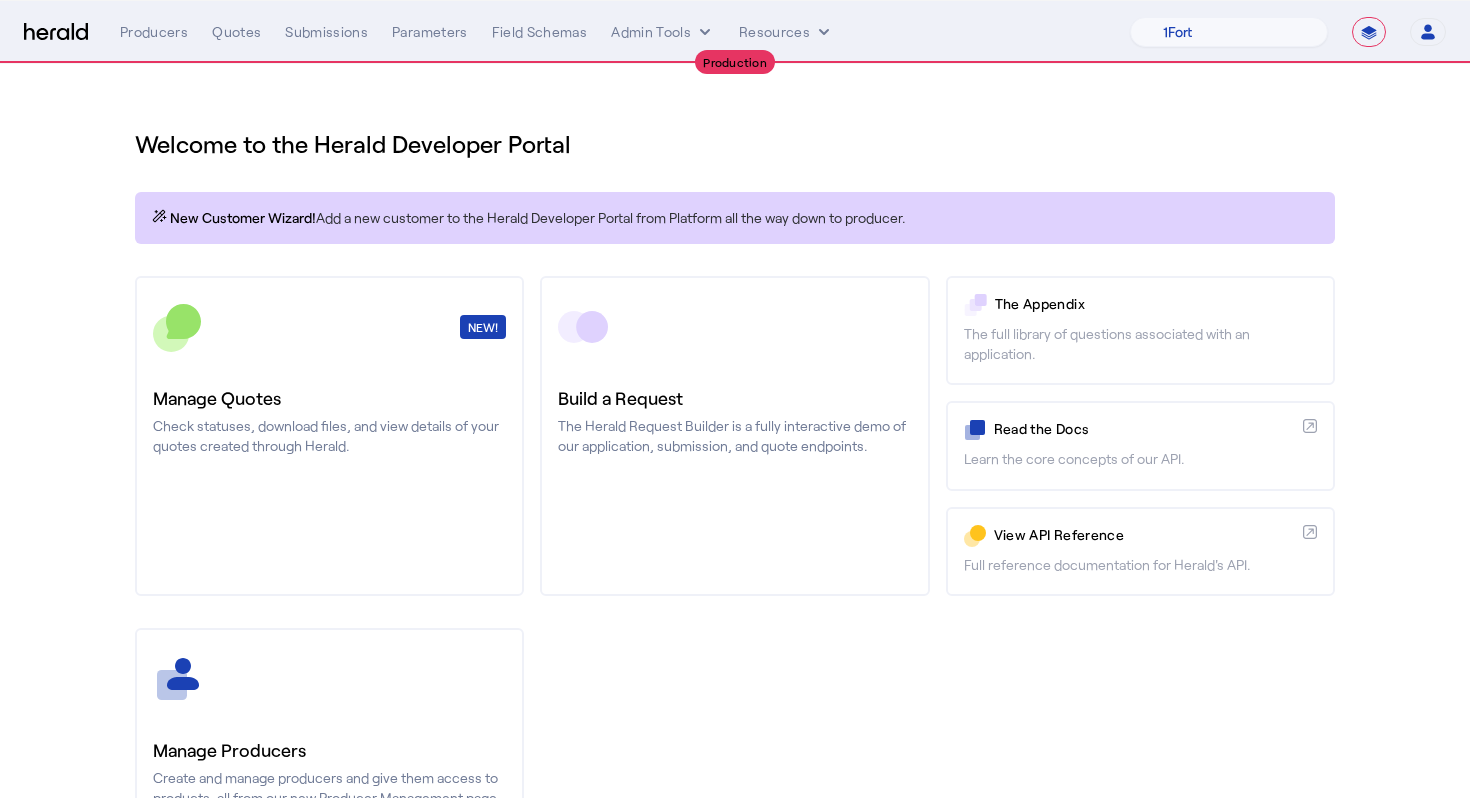 click on "Producers   Quotes   Submissions   Parameters   Field Schemas   Admin Tools
Resources" at bounding box center (625, 32) 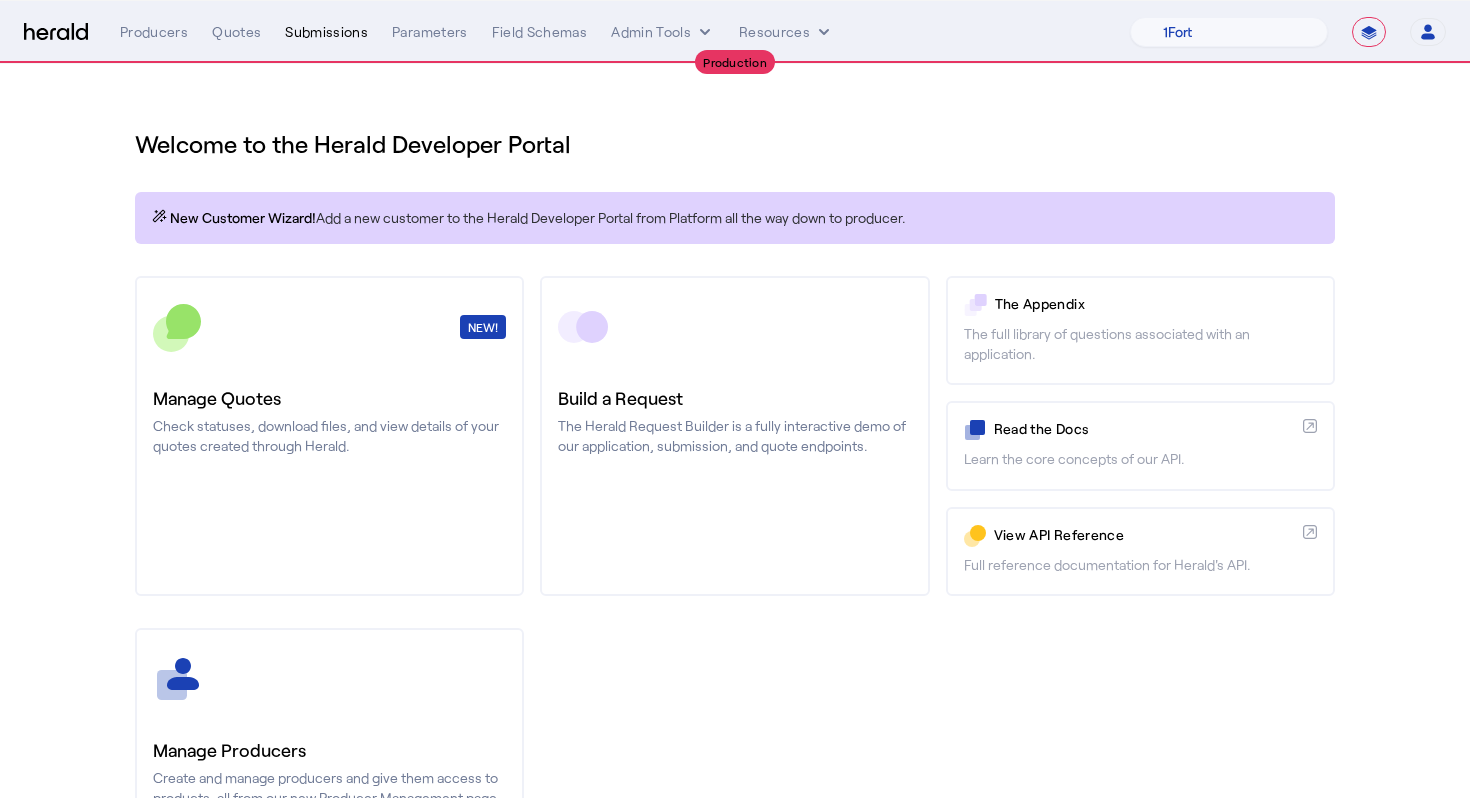 click on "Submissions" at bounding box center (326, 32) 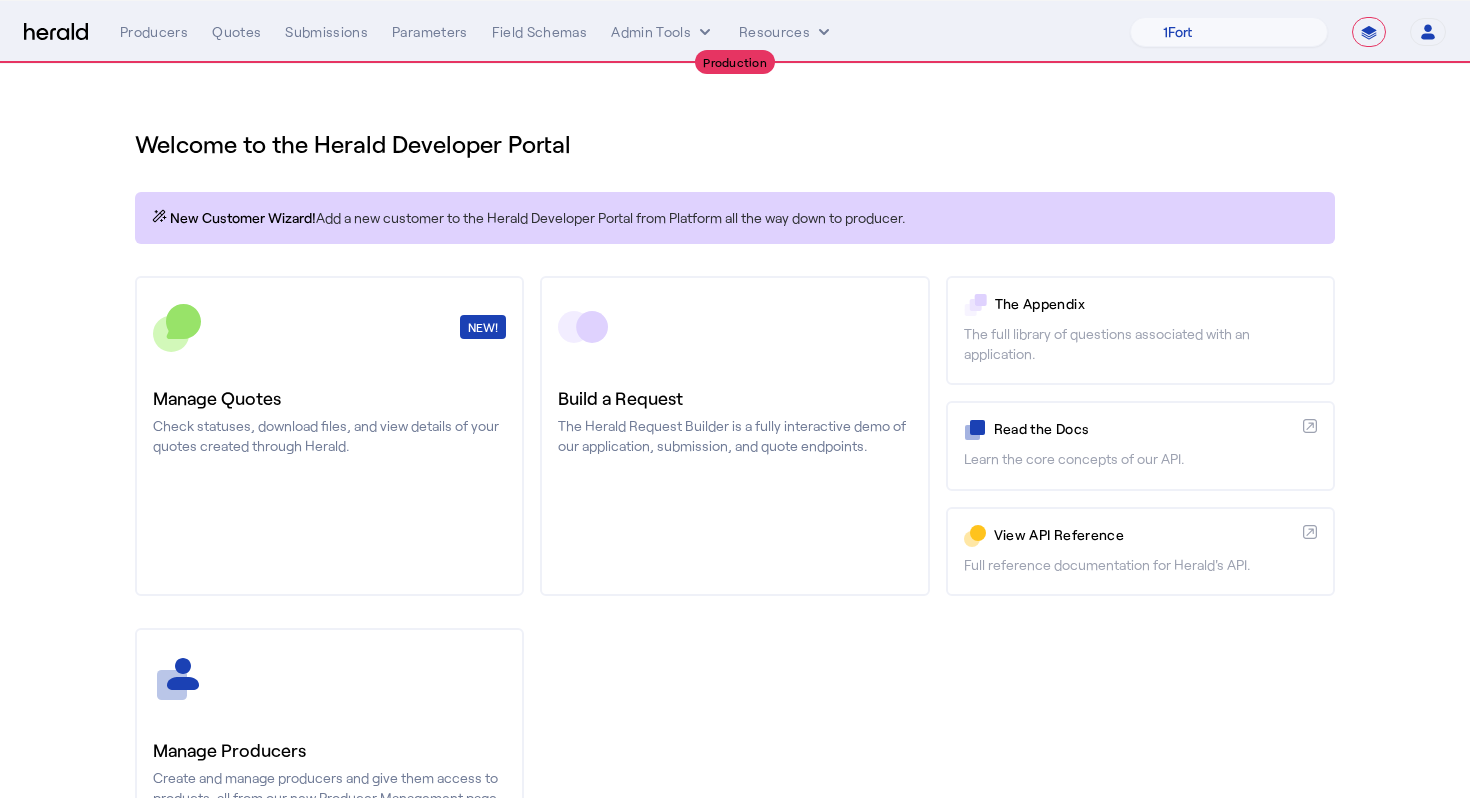click on "**********" at bounding box center [1369, 32] 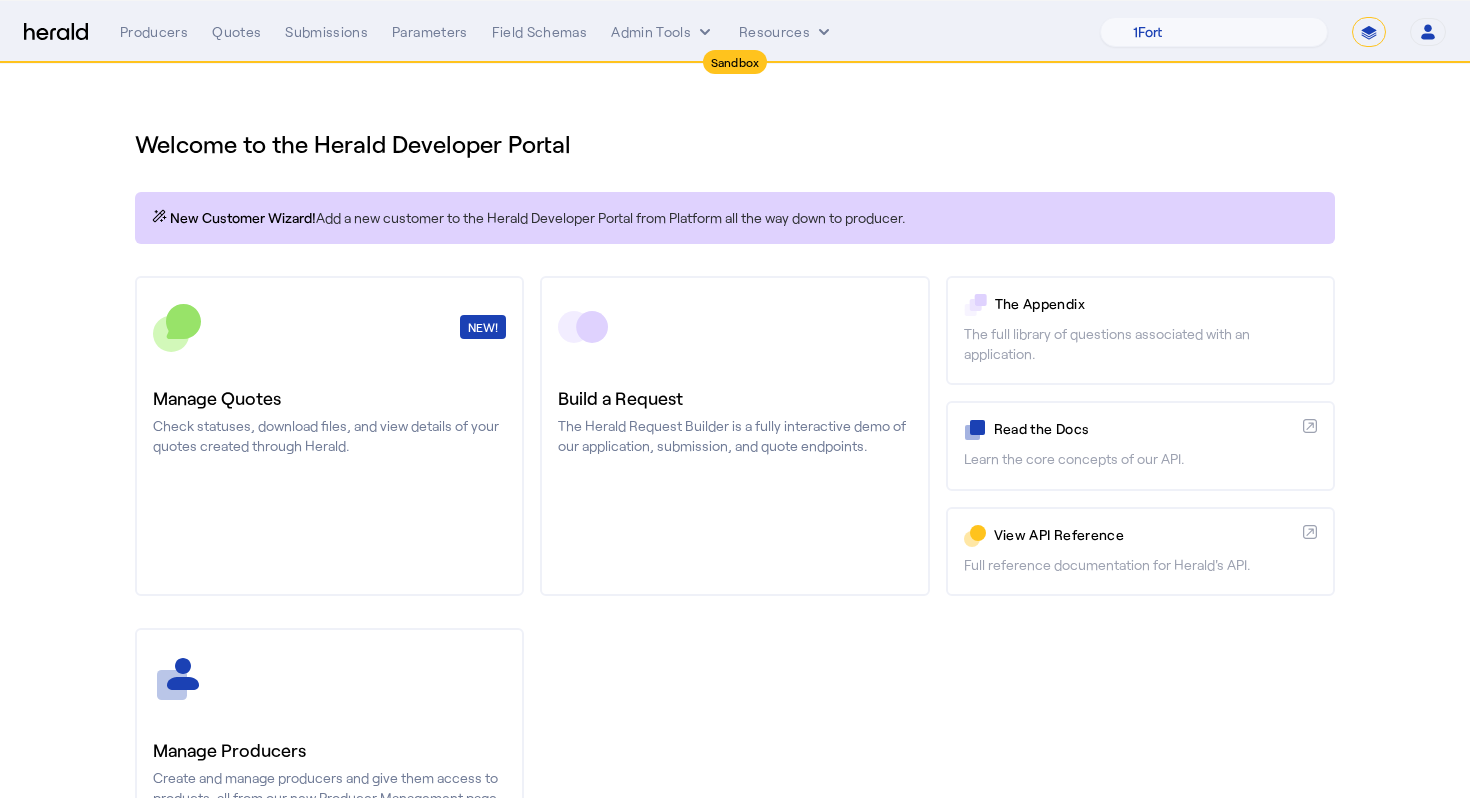 click on "Submissions" at bounding box center [326, 32] 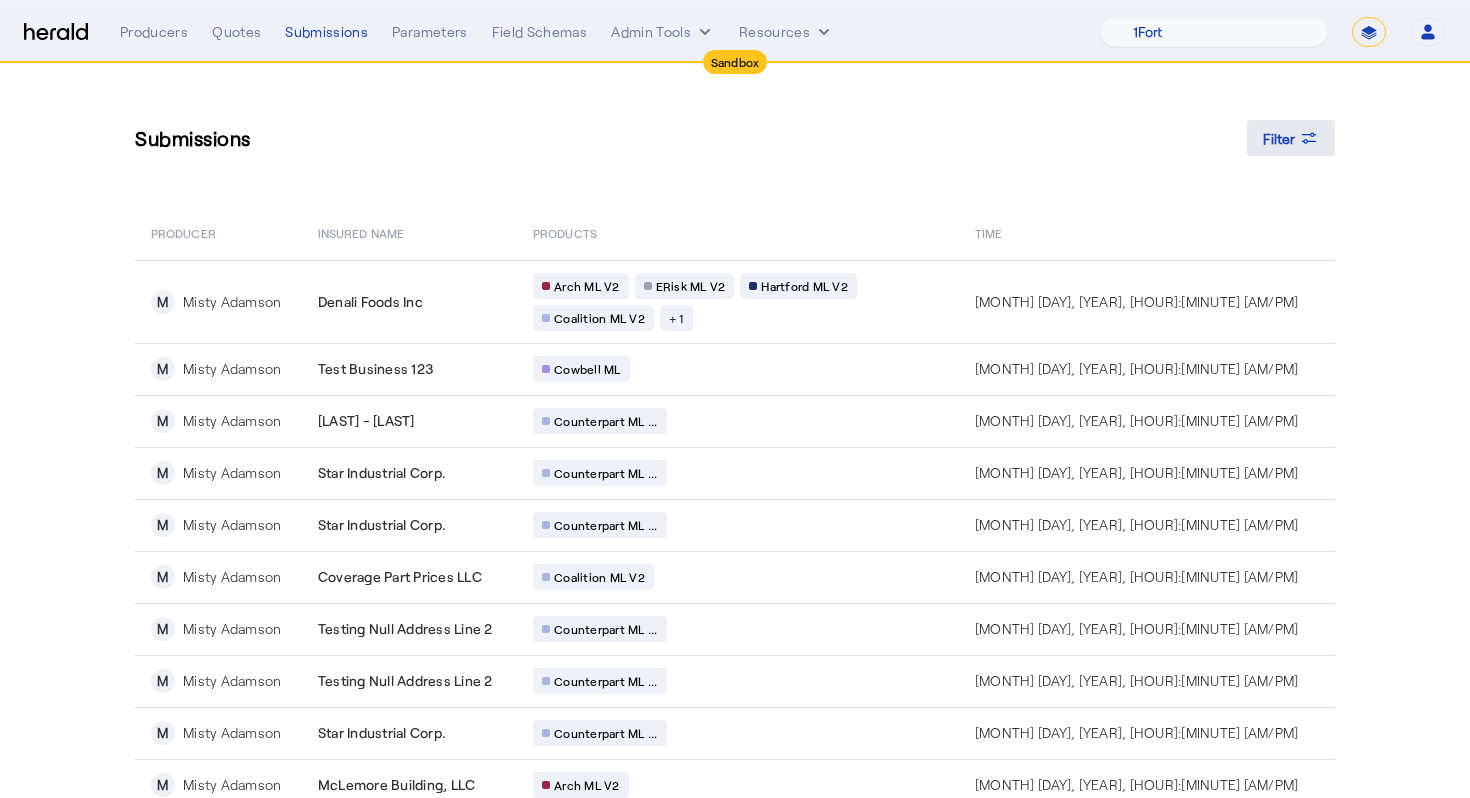 click at bounding box center (1291, 138) 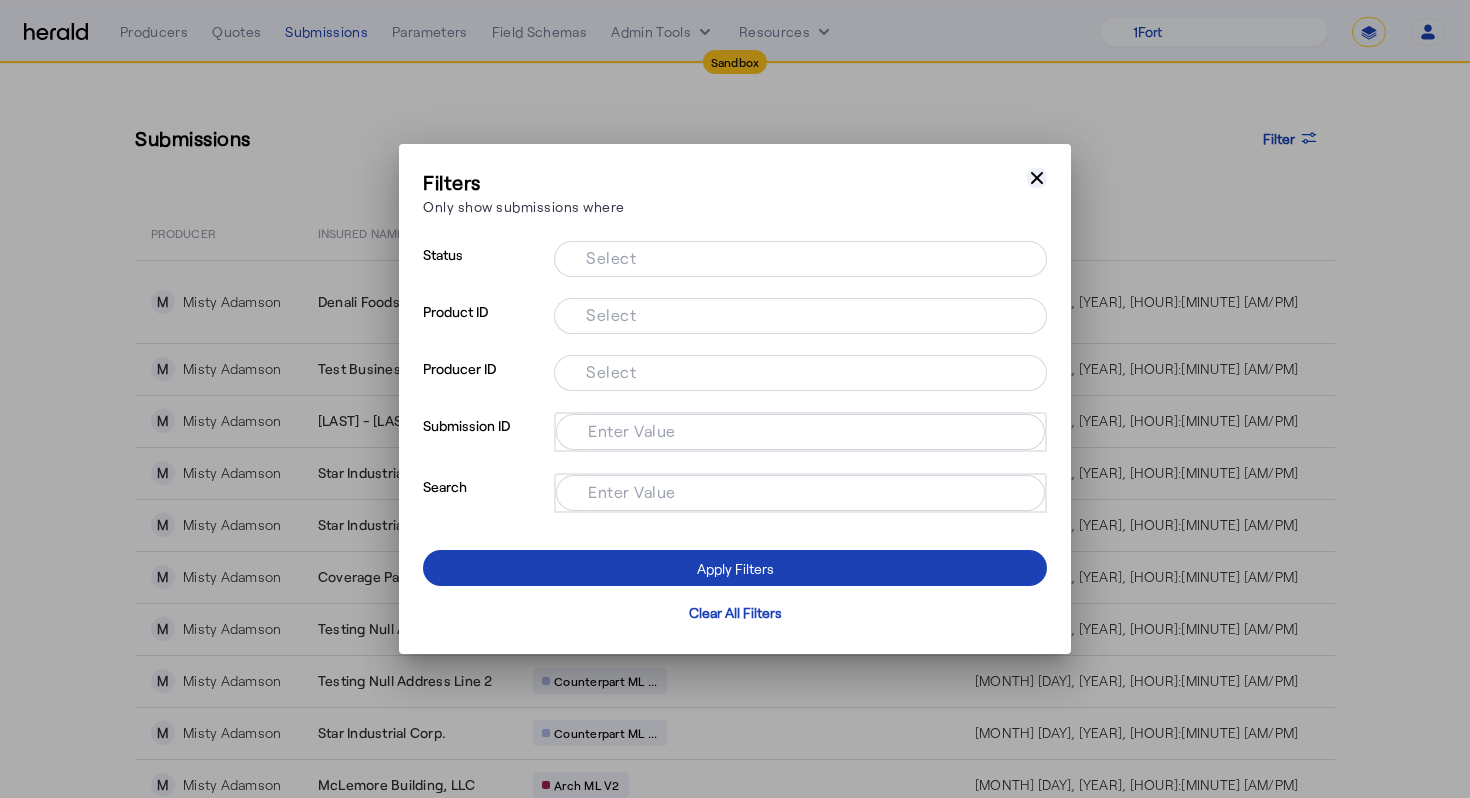 click 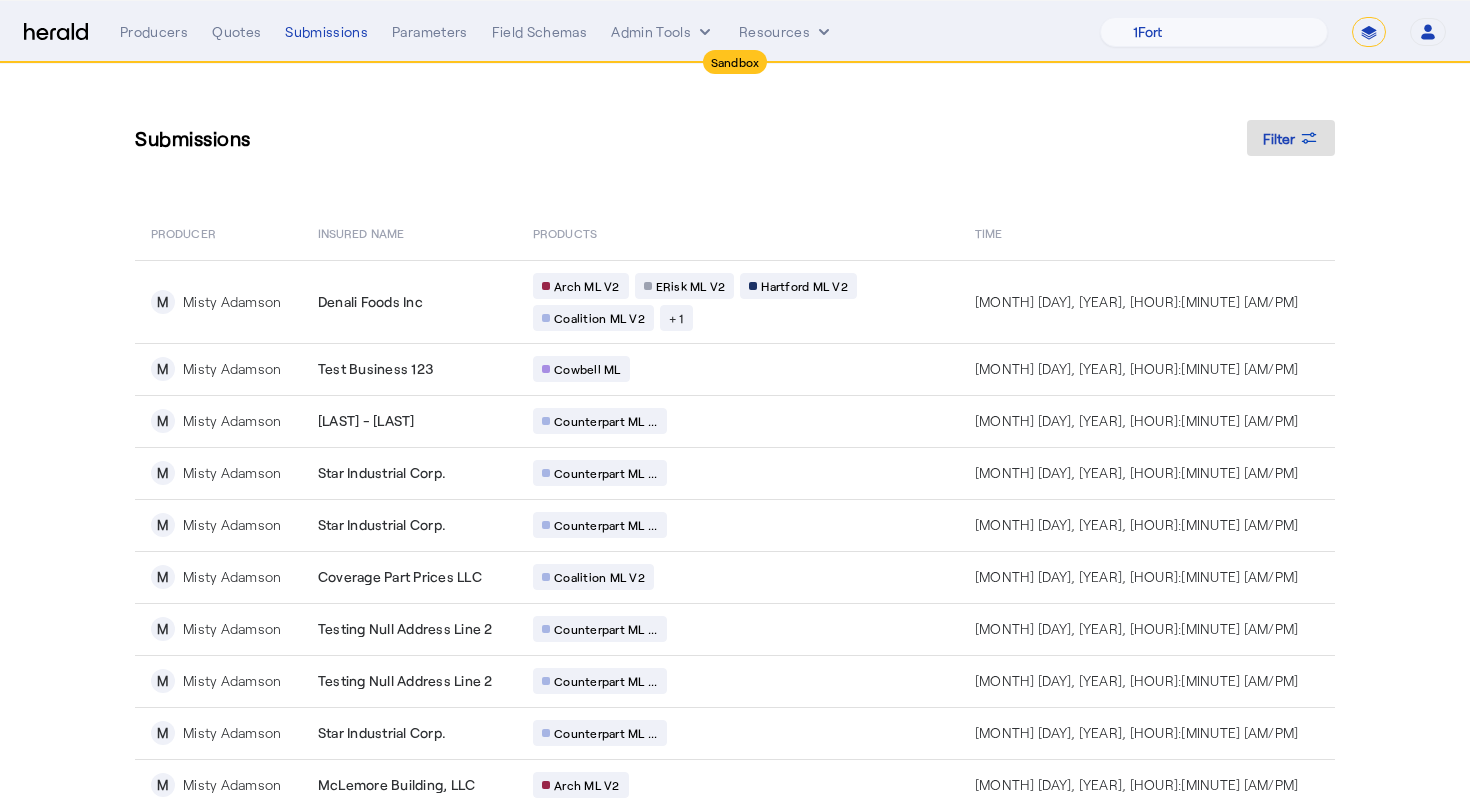 type 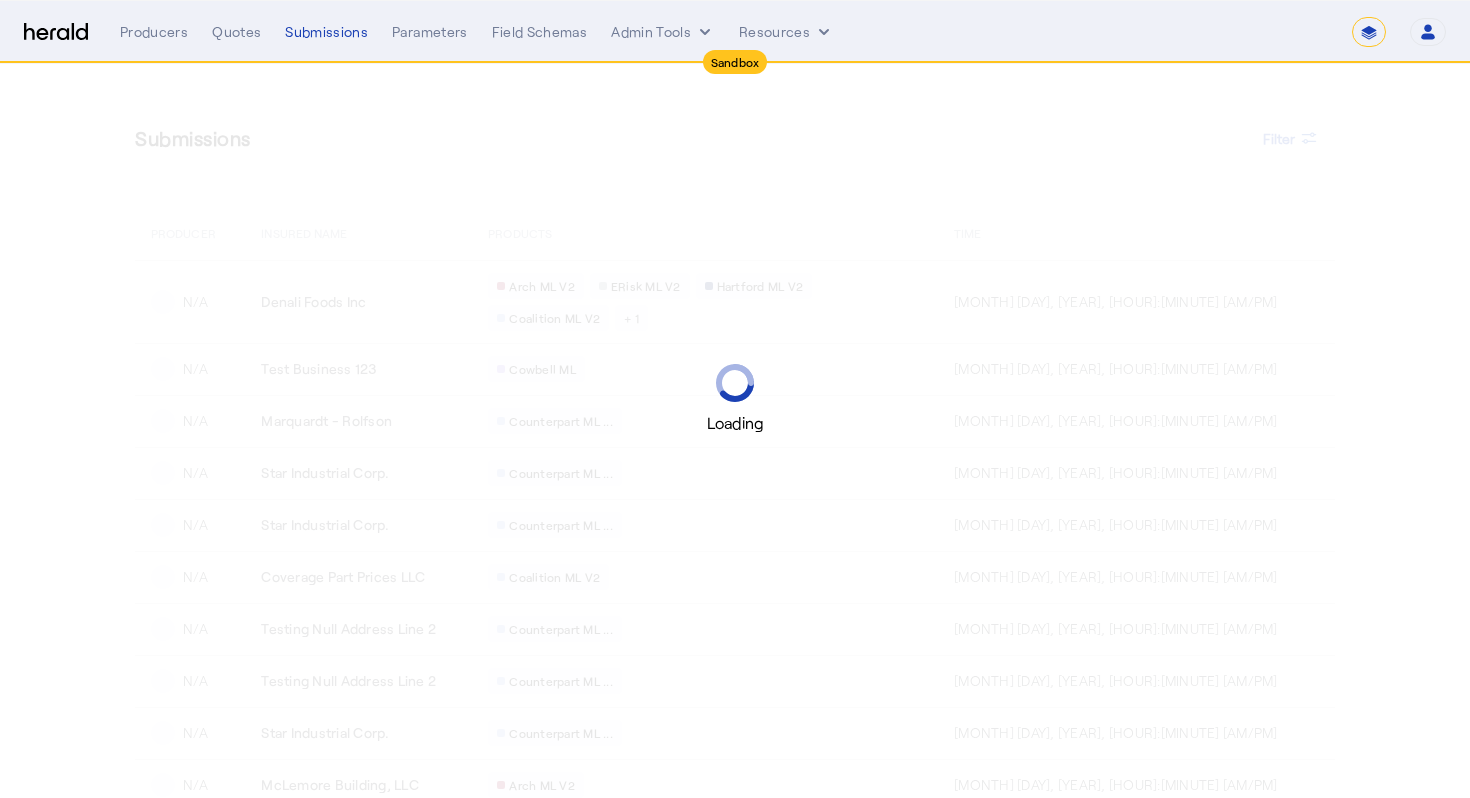 select on "*******" 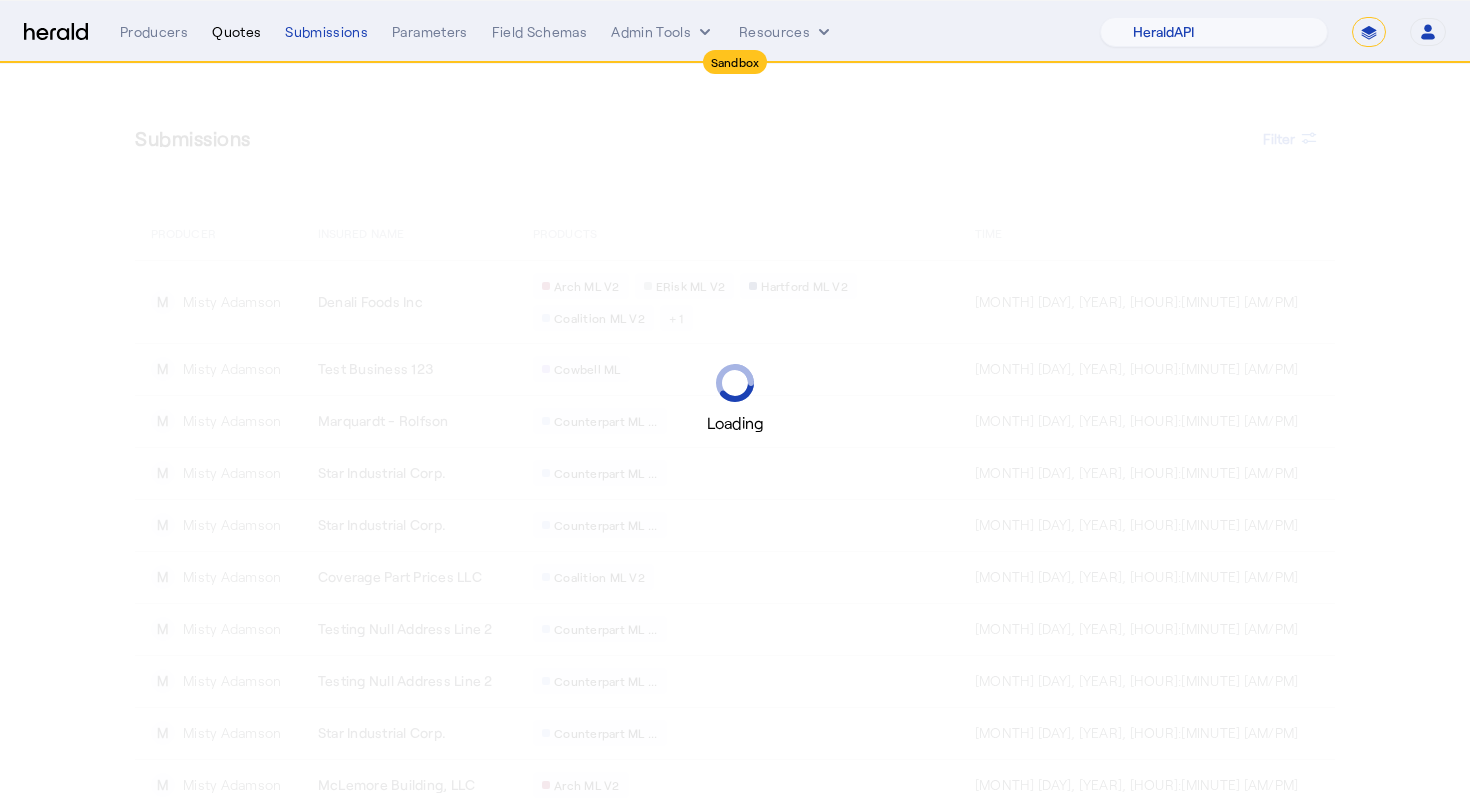 click on "Quotes" at bounding box center [236, 32] 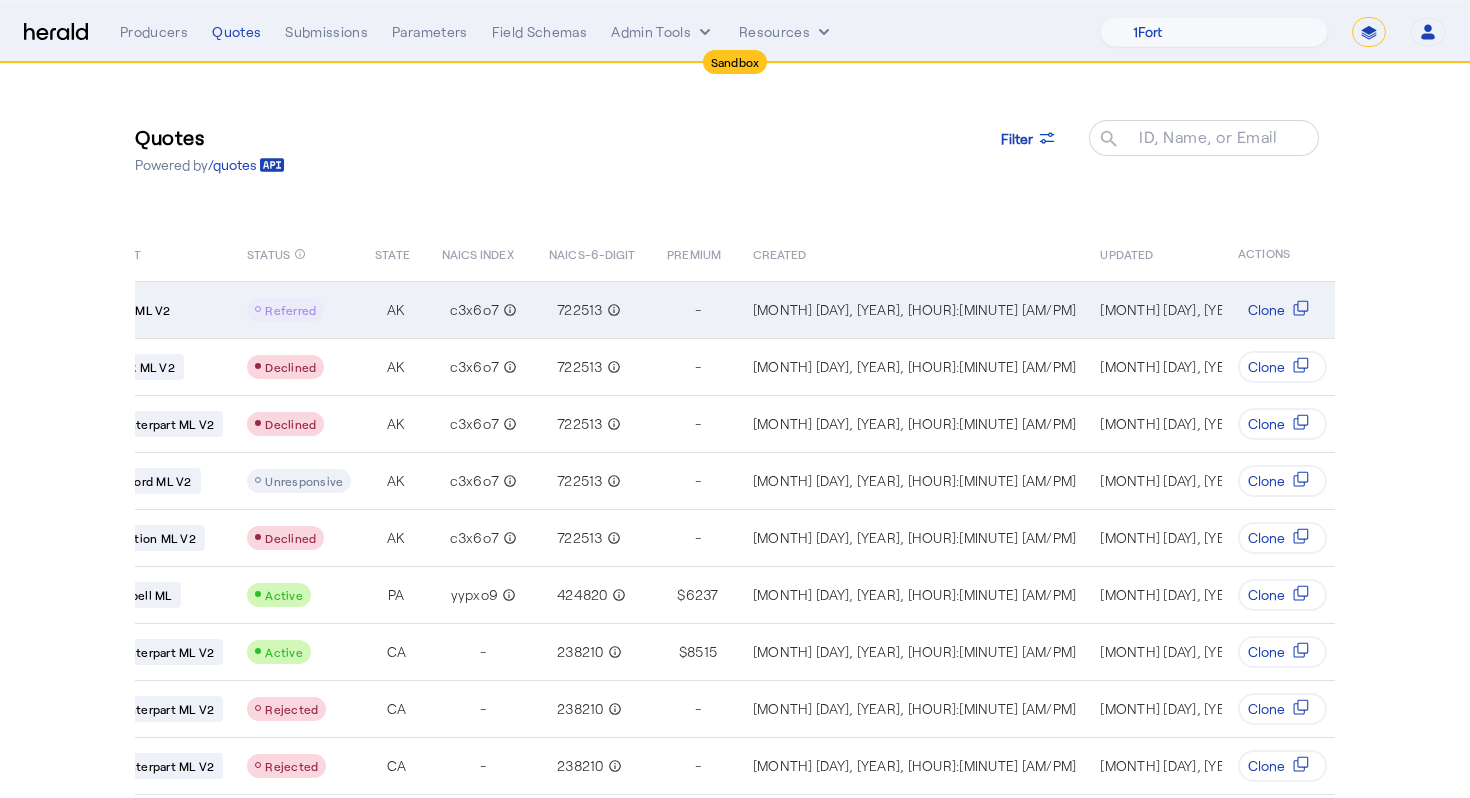 scroll, scrollTop: 0, scrollLeft: 0, axis: both 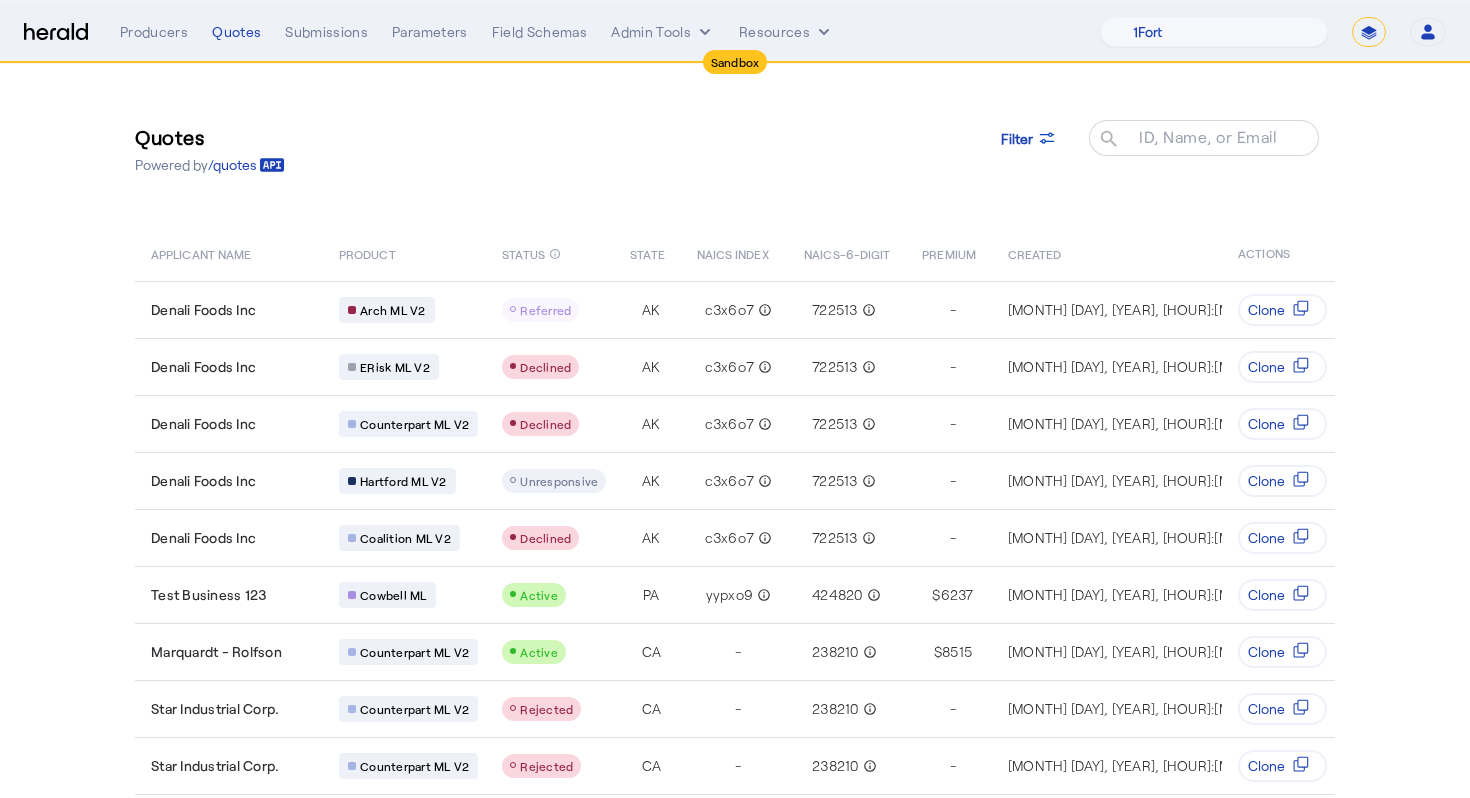 click on "Sandbox
Menu
Producers   Quotes   Submissions   Parameters   Field Schemas   Admin Tools
Resources
1Fort   Acrisure   Acturis   Affinity Advisors   Affinity Risk   Agentero   AmWins   Anzen   Aon   Appulate   Arch   Assurely   BTIS   Babbix   Berxi   Billy   BindHQ   Bold Penguin    Bolt   Bond   Boxx   Brightway   Brit Demo Sandbox   Broker Buddha   Buddy   Bunker   Burns Wilcox   CNA Test   CRC   CS onboarding test account   Chubb Test   Citadel   Coalition   Coast   Coterie Test   Counterpart    CoverForce   CoverWallet   Coverdash   Coverhound   Cowbell   Cyber Example Platform   CyberPassport   Defy Insurance   Draftrs   ESpecialty   Embroker   Equal Parts   Exavalu   Ezyagent   Federacy Platform   FifthWall   Flow Speciality (Capitola)   Foundation   Founder Shield   Gaya   Gerent   GloveBox   Glow   Growthmill   HW Kaufman   Hartford Steam Boiler   Hawksoft   Heffernan Insurance Brokers" at bounding box center (735, 32) 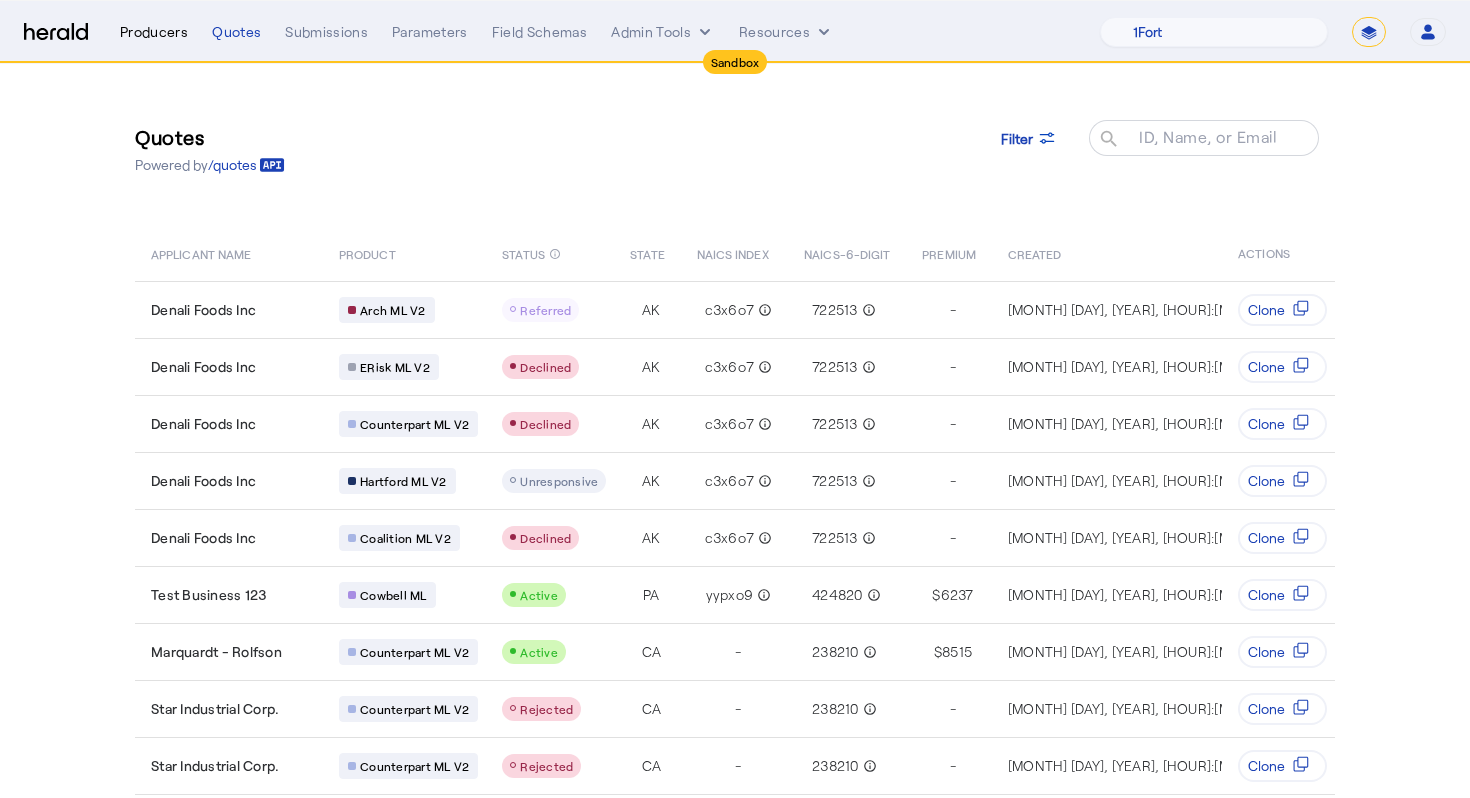 click on "Producers" at bounding box center [154, 32] 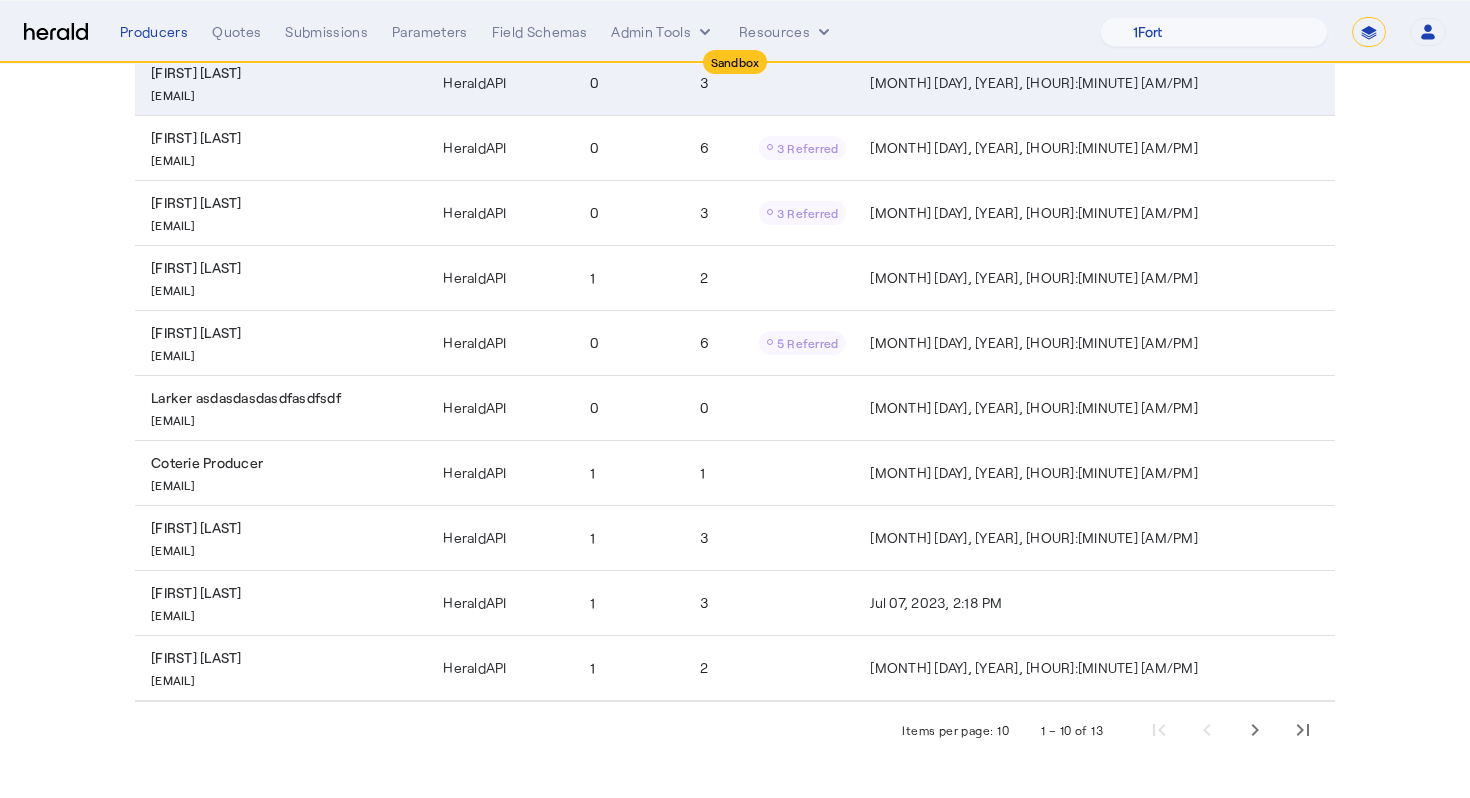 scroll, scrollTop: 0, scrollLeft: 0, axis: both 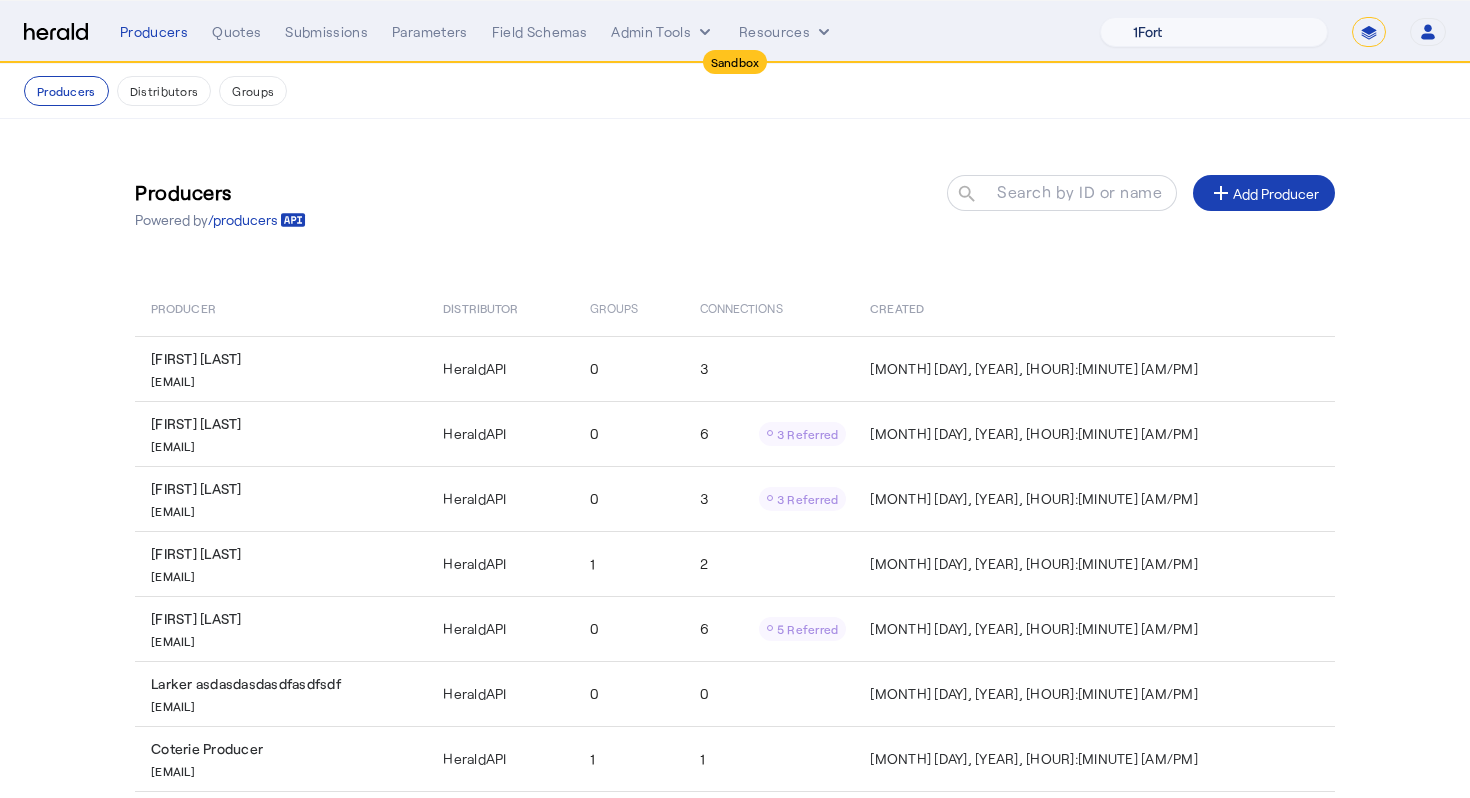 click on "1Fort   Acrisure   Acturis   Affinity Advisors   Affinity Risk   Agentero   AmWins   Anzen   Aon   Appulate   Arch   Assurely   BTIS   Babbix   Berxi   Billy   BindHQ   Bold Penguin    Bolt   Bond   Boxx   Brightway   Brit Demo Sandbox   Broker Buddha   Buddy   Bunker   Burns Wilcox   CNA Test   CRC   CS onboarding test account   Chubb Test   Citadel   Coalition   Coast   Coterie Test   Counterpart    CoverForce   CoverWallet   Coverdash   Coverhound   Cowbell   Cyber Example Platform   CyberPassport   Defy Insurance   Draftrs   ESpecialty   Embroker   Equal Parts   Exavalu   Ezyagent   Federacy Platform   FifthWall   Flow Speciality (Capitola)   Foundation   Founder Shield   Gaya   Gerent   GloveBox   Glow   Growthmill   HW Kaufman   Hartford Steam Boiler   Hawksoft   Heffernan Insurance Brokers   Herald Envoy Testing   HeraldAPI   Hypergato   Inchanted   Indemn.ai   Infinity   Insured.io   Insuremo   Insuritas   Irys   Jencap   Kamillio   Kayna   LTI Mindtree   Layr   Limit   Markel Test   Marsh   Novidea" at bounding box center (1214, 32) 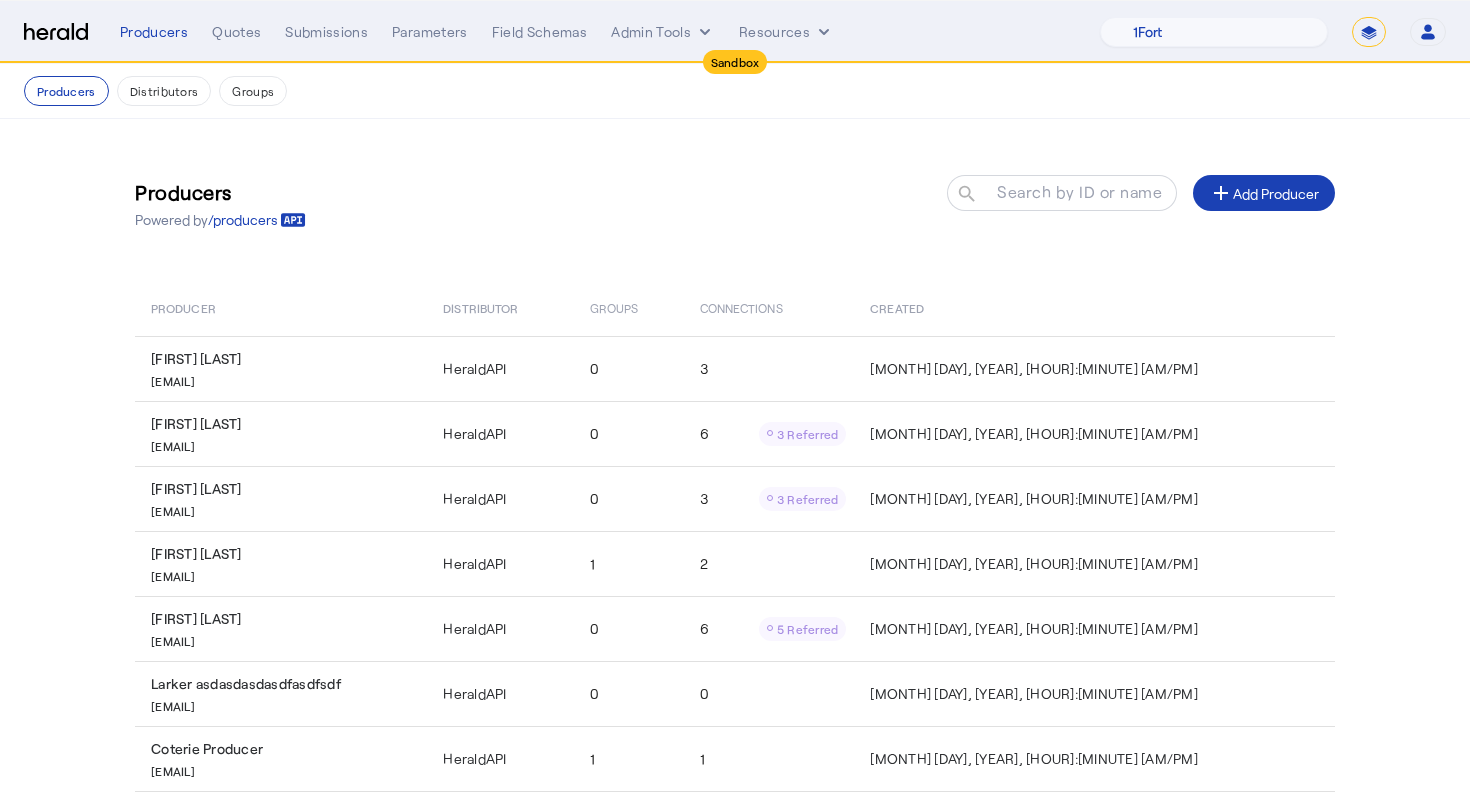 click on "**********" at bounding box center [1369, 32] 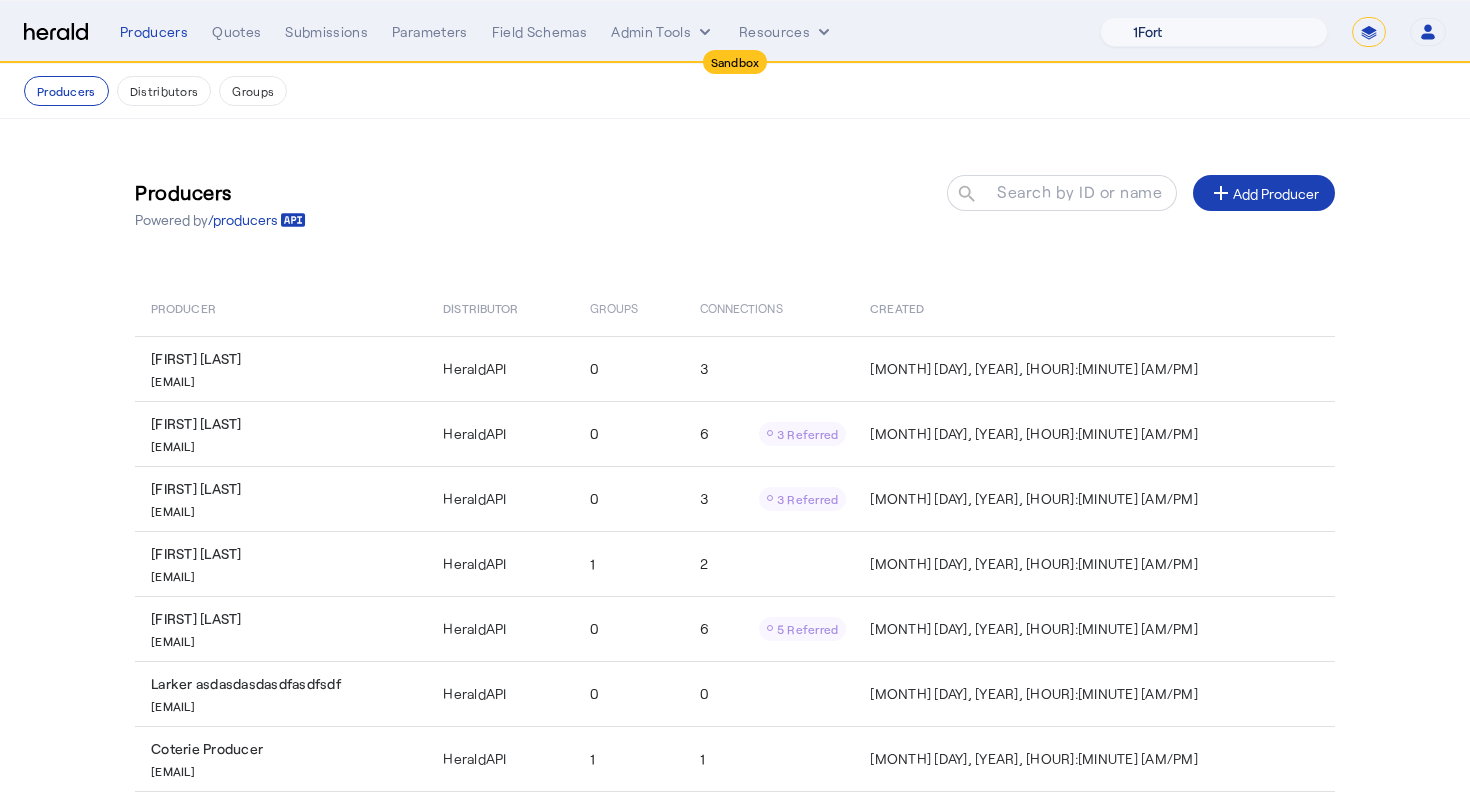 click on "1Fort   Acrisure   Acturis   Affinity Advisors   Affinity Risk   Agentero   AmWins   Anzen   Aon   Appulate   Arch   Assurely   BTIS   Babbix   Berxi   Billy   BindHQ   Bold Penguin    Bolt   Bond   Boxx   Brightway   Brit Demo Sandbox   Broker Buddha   Buddy   Bunker   Burns Wilcox   CNA Test   CRC   CS onboarding test account   Chubb Test   Citadel   Coalition   Coast   Coterie Test   Counterpart    CoverForce   CoverWallet   Coverdash   Coverhound   Cowbell   Cyber Example Platform   CyberPassport   Defy Insurance   Draftrs   ESpecialty   Embroker   Equal Parts   Exavalu   Ezyagent   Federacy Platform   FifthWall   Flow Speciality (Capitola)   Foundation   Founder Shield   Gaya   Gerent   GloveBox   Glow   Growthmill   HW Kaufman   Hartford Steam Boiler   Hawksoft   Heffernan Insurance Brokers   Herald Envoy Testing   HeraldAPI   Hypergato   Inchanted   Indemn.ai   Infinity   Insured.io   Insuremo   Insuritas   Irys   Jencap   Kamillio   Kayna   LTI Mindtree   Layr   Limit   Markel Test   Marsh   Novidea" at bounding box center [1214, 32] 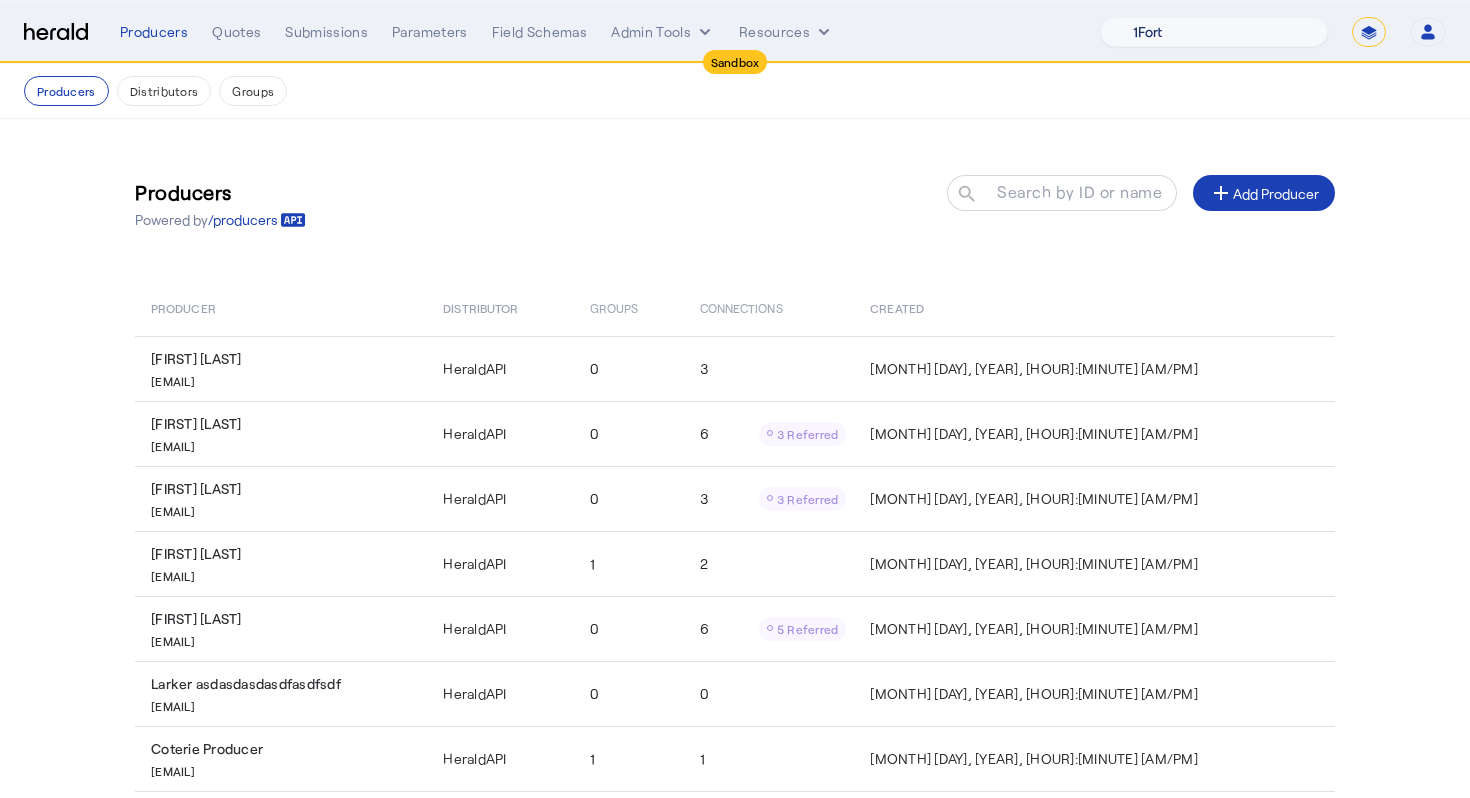 select on "pfm_het1_herald_envoy" 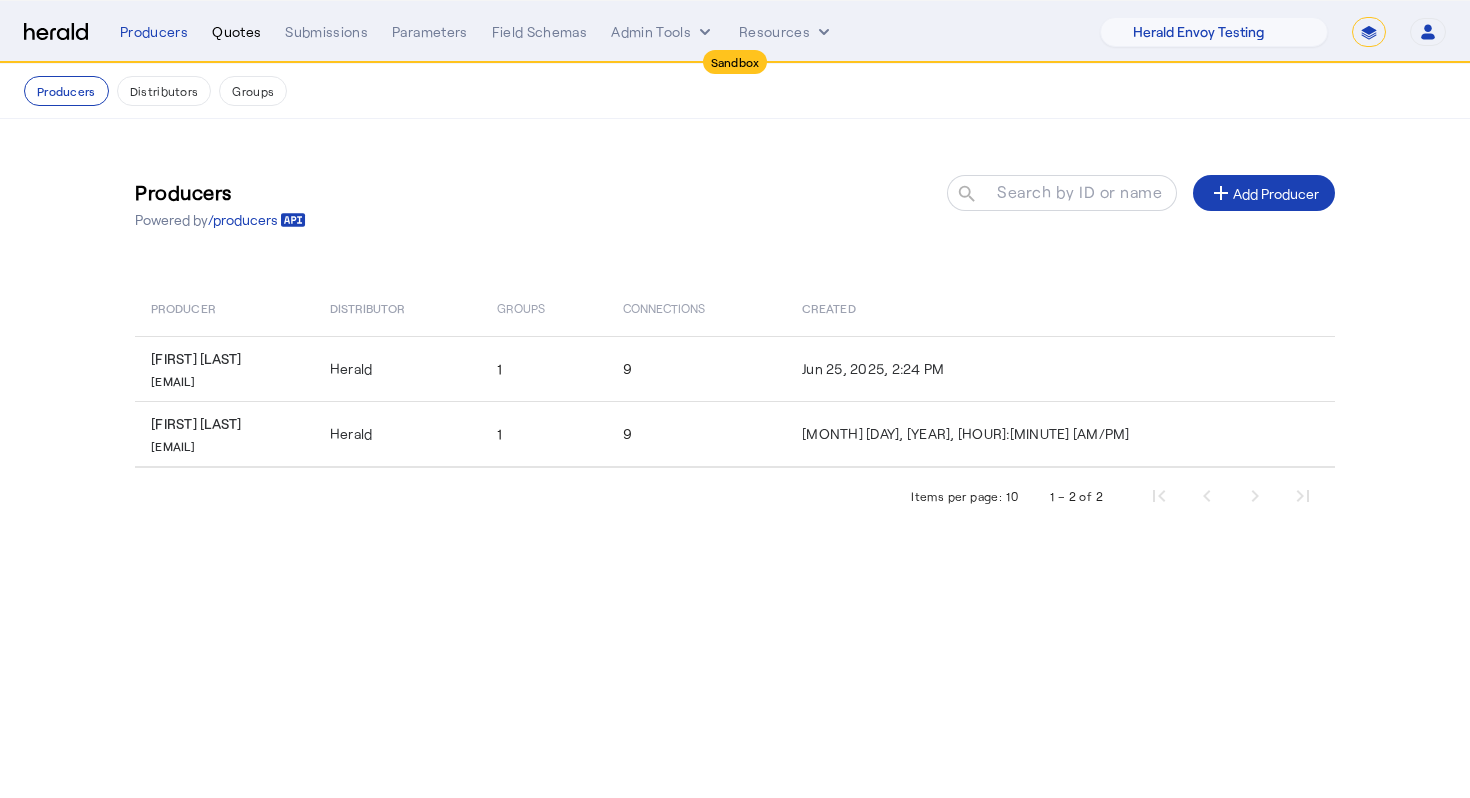 click on "Quotes" at bounding box center [236, 32] 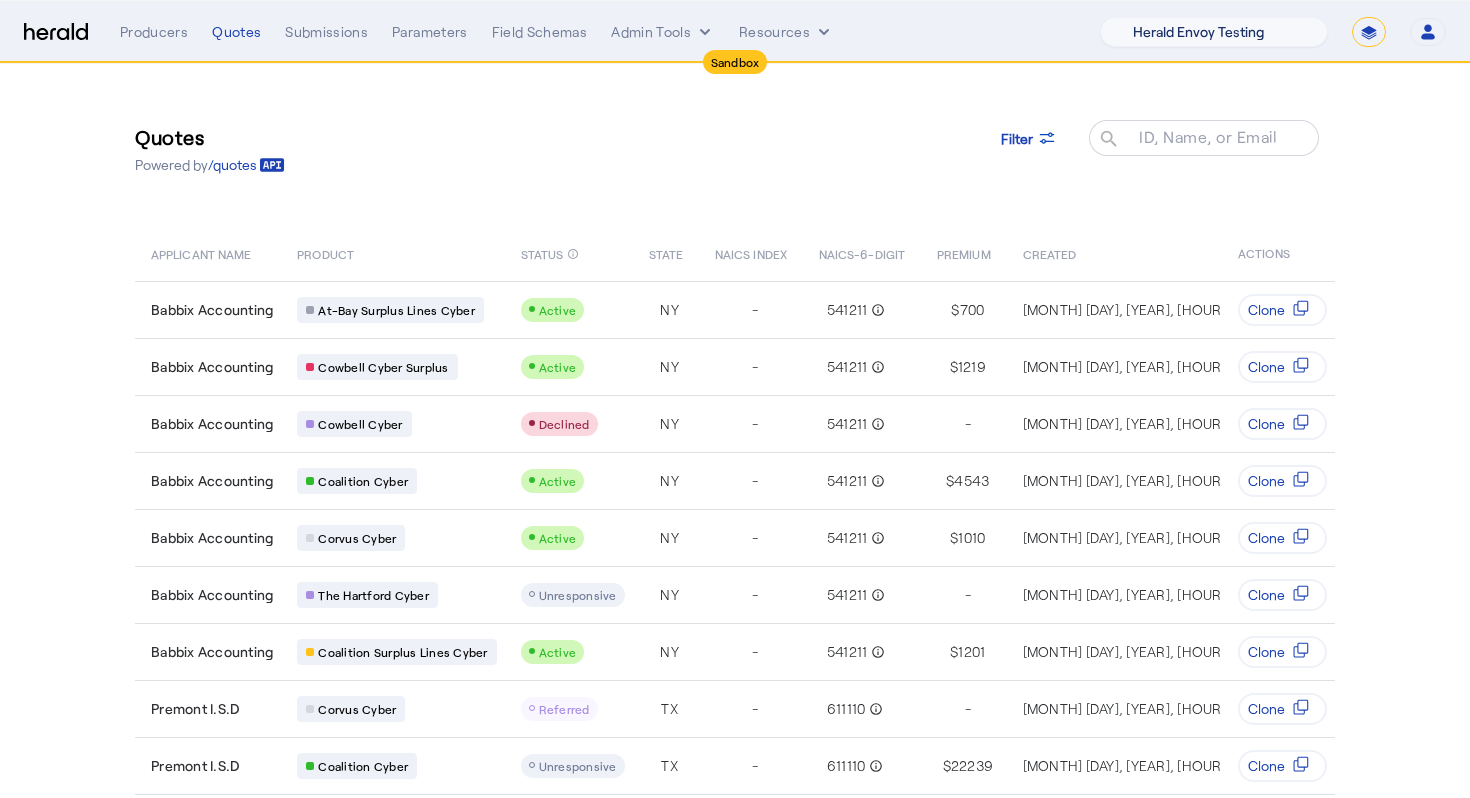 click on "1Fort   Acrisure   Acturis   Affinity Advisors   Affinity Risk   Agentero   AmWins   Anzen   Aon   Appulate   Arch   Assurely   BTIS   Babbix   Berxi   Billy   BindHQ   Bold Penguin    Bolt   Bond   Boxx   Brightway   Brit Demo Sandbox   Broker Buddha   Buddy   Bunker   Burns Wilcox   CNA Test   CRC   CS onboarding test account   Chubb Test   Citadel   Coalition   Coast   Coterie Test   Counterpart    CoverForce   CoverWallet   Coverdash   Coverhound   Cowbell   Cyber Example Platform   CyberPassport   Defy Insurance   Draftrs   ESpecialty   Embroker   Equal Parts   Exavalu   Ezyagent   Federacy Platform   FifthWall   Flow Speciality (Capitola)   Foundation   Founder Shield   Gaya   Gerent   GloveBox   Glow   Growthmill   HW Kaufman   Hartford Steam Boiler   Hawksoft   Heffernan Insurance Brokers   Herald Envoy Testing   HeraldAPI   Hypergato   Inchanted   Indemn.ai   Infinity   Insured.io   Insuremo   Insuritas   Irys   Jencap   Kamillio   Kayna   LTI Mindtree   Layr   Limit   Markel Test   Marsh   Novidea" at bounding box center [1214, 32] 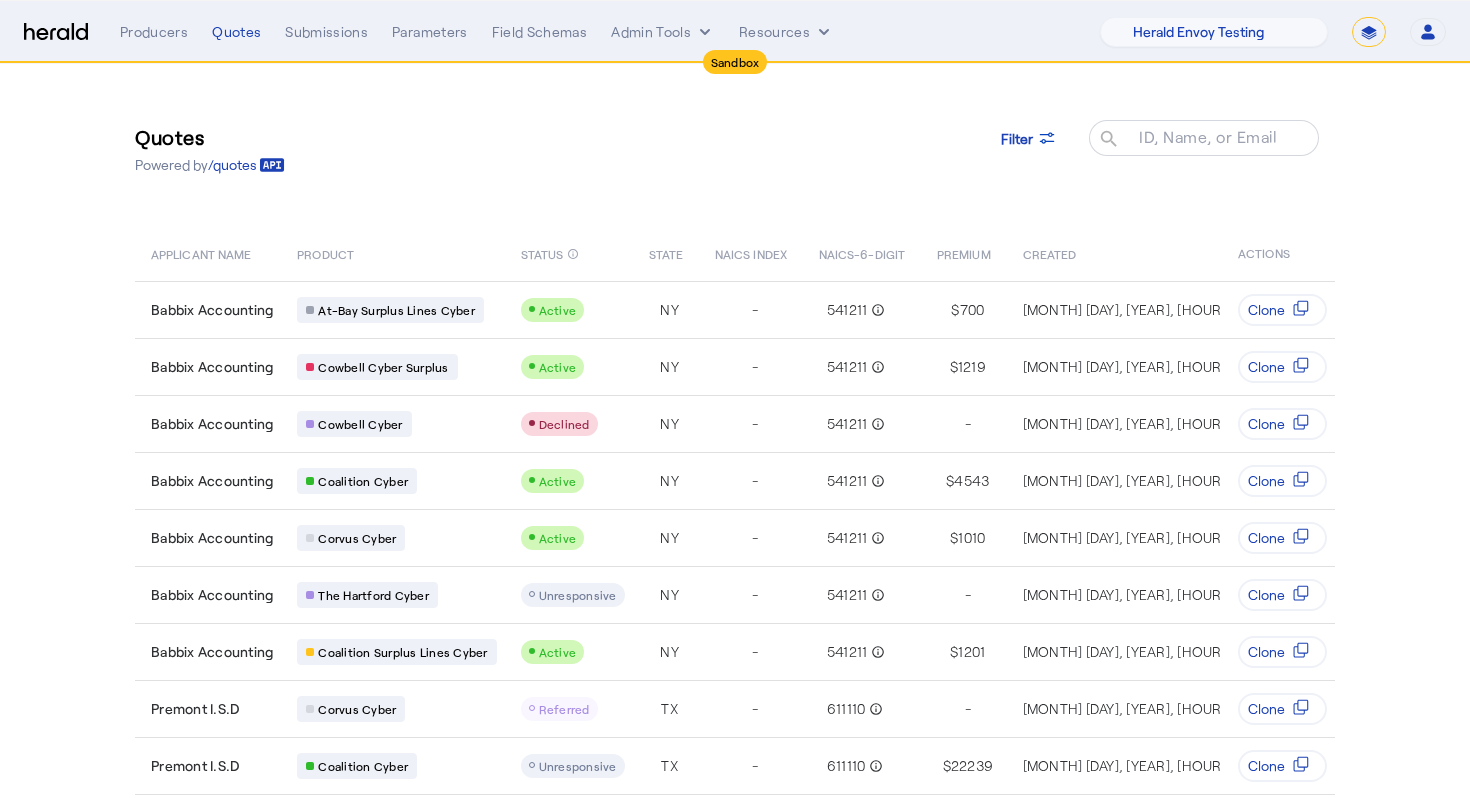 click on "**********" at bounding box center [1369, 32] 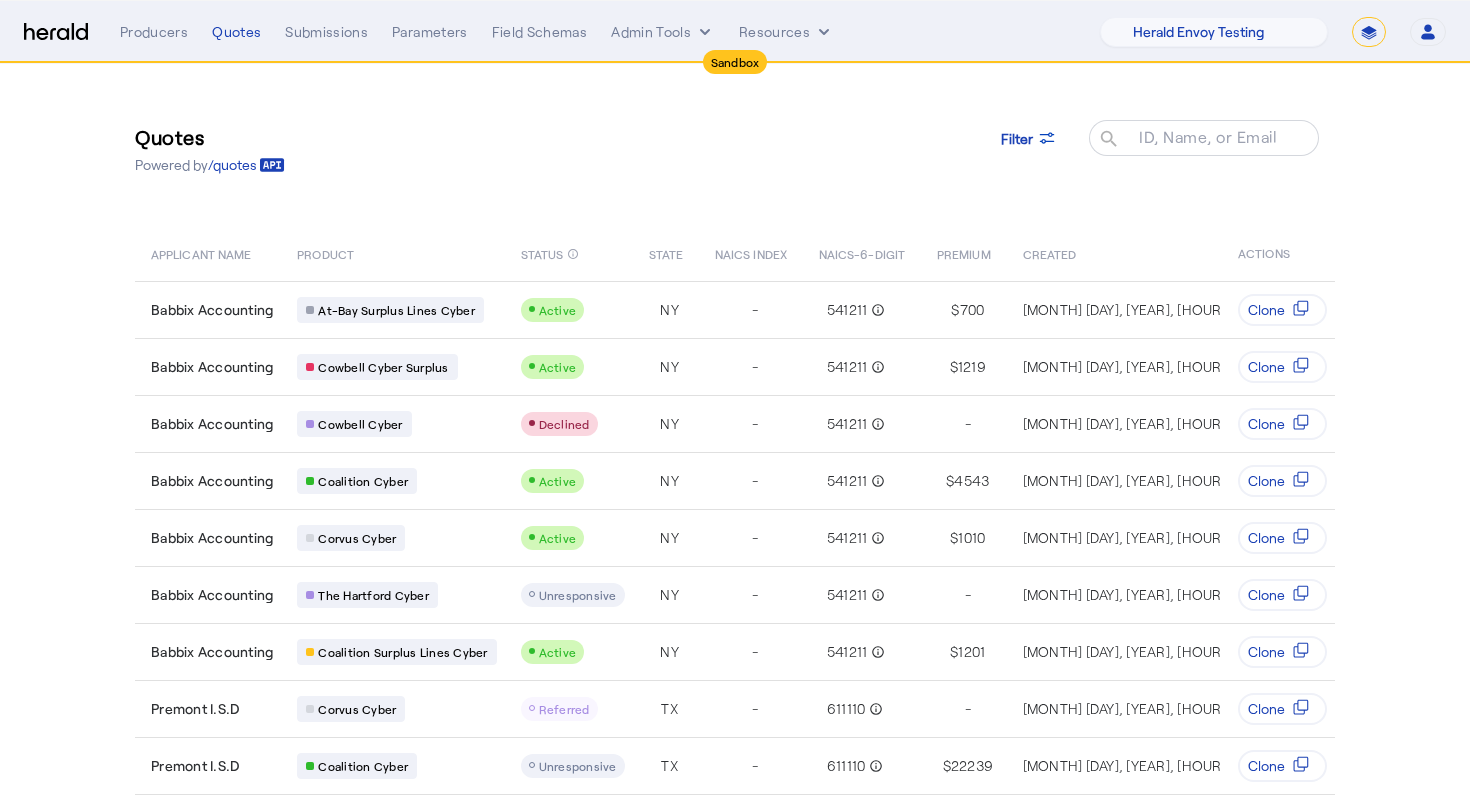 select on "**********" 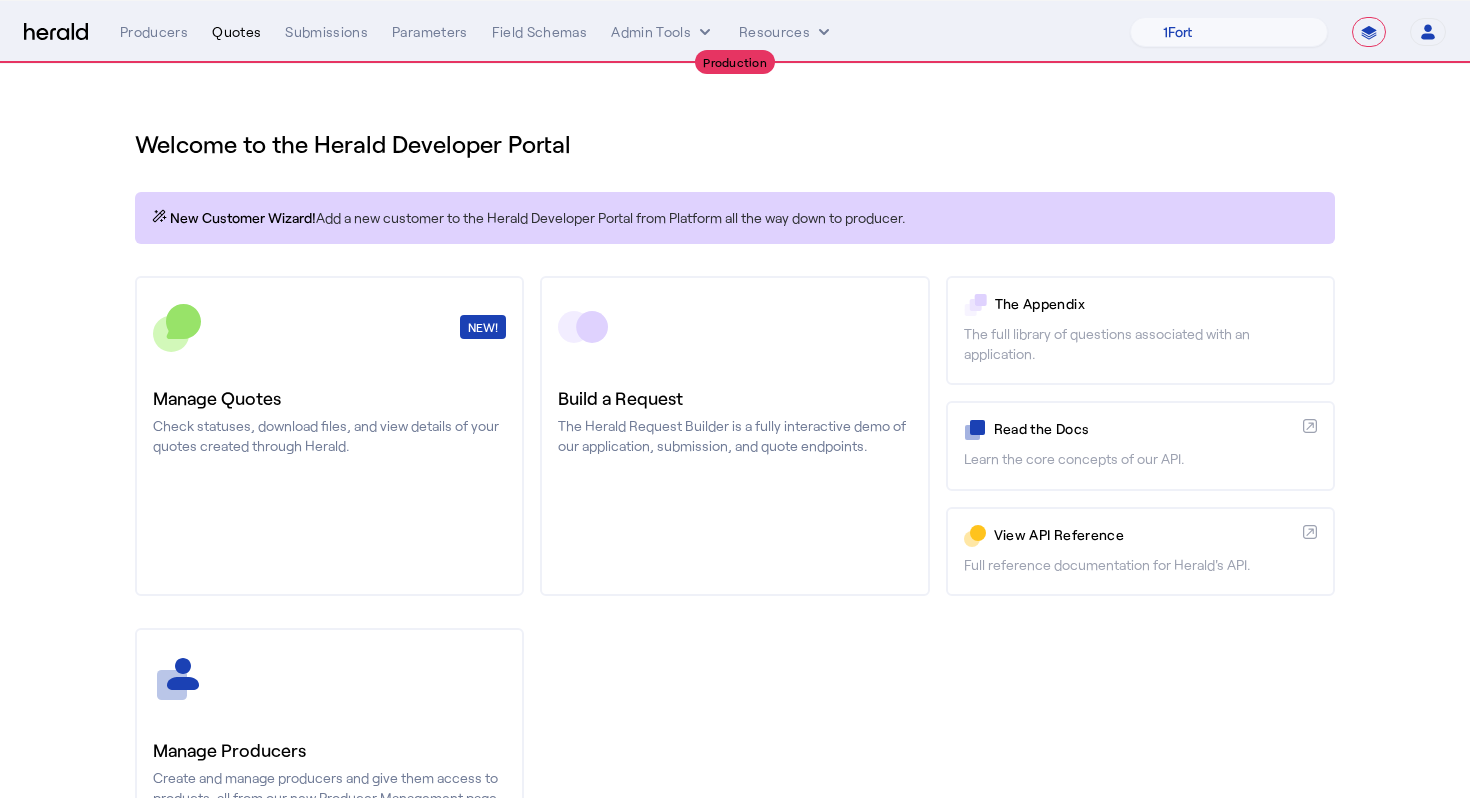 click on "Quotes" at bounding box center (236, 32) 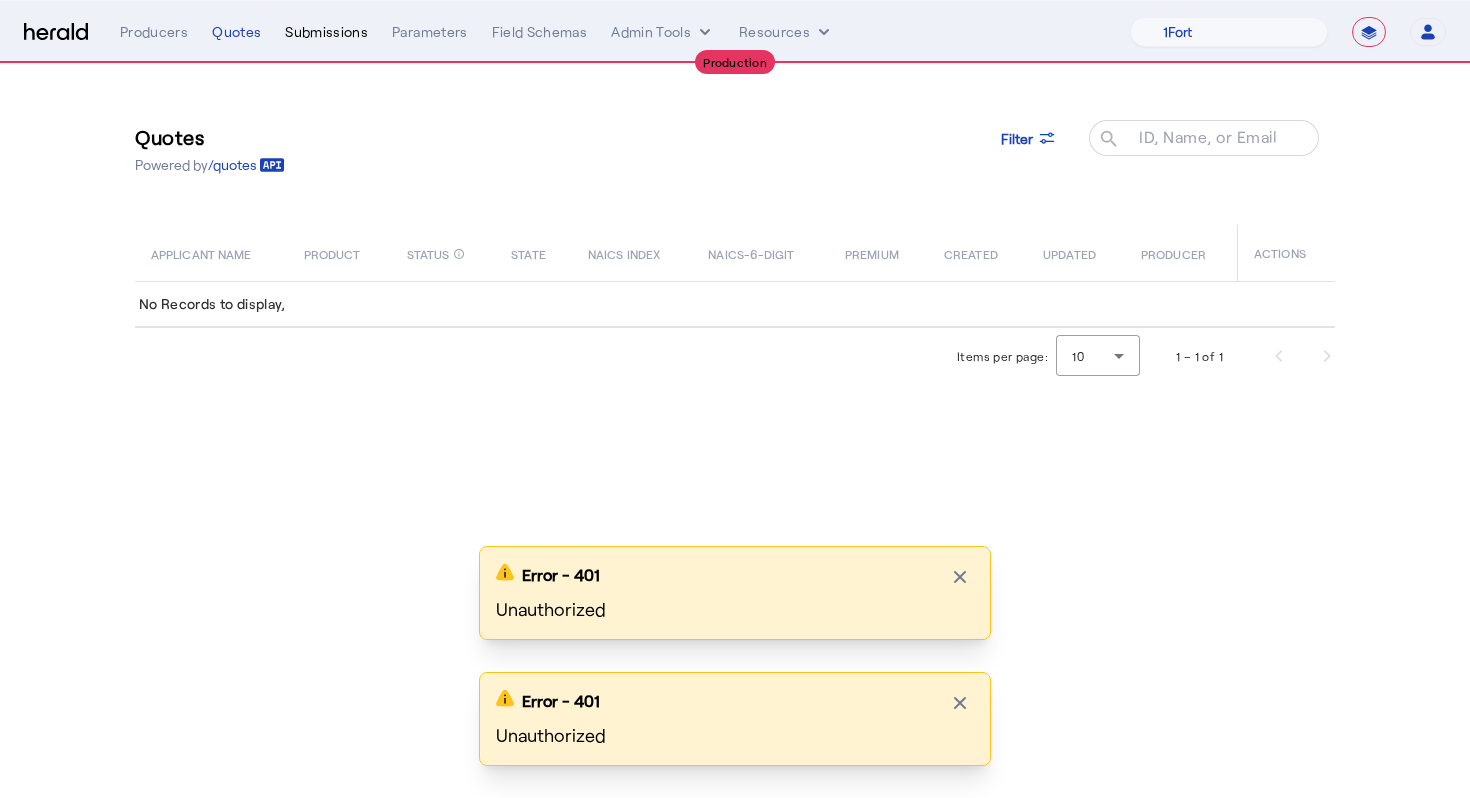 click on "Submissions" at bounding box center (326, 32) 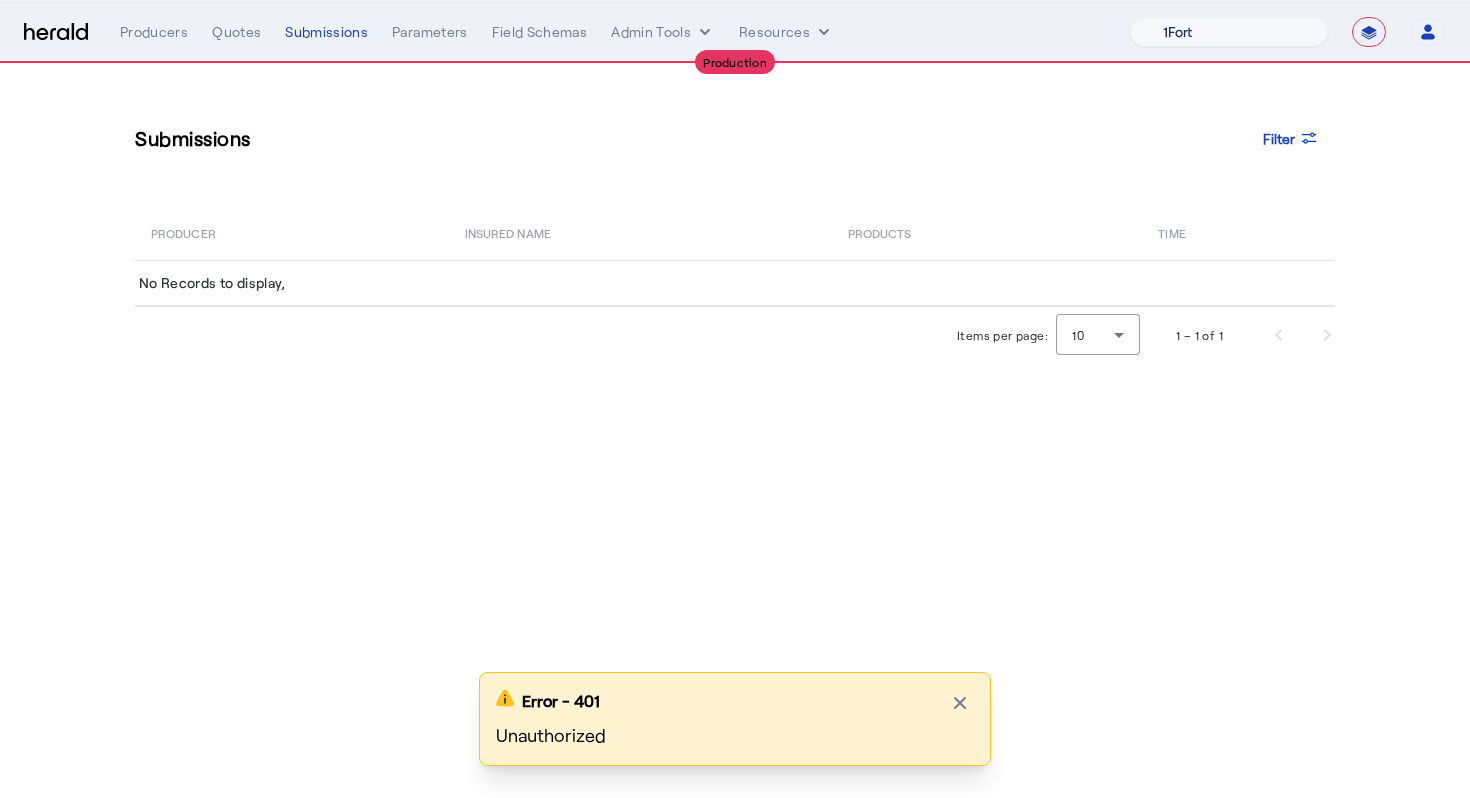 click on "1Fort   Billy   BindHQ   Bunker   CRC   Campus Coverage   Citadel   Fifthwall   Flow Specialty (Capitola)   Founder Shield   Growthmill   HIB Marketplace   HeraldAPI   Layr   Limit   Marsh   QuoteWell   Sayata Labs   Semsee   Stere   USI   Vouch   Zywave" at bounding box center (1229, 32) 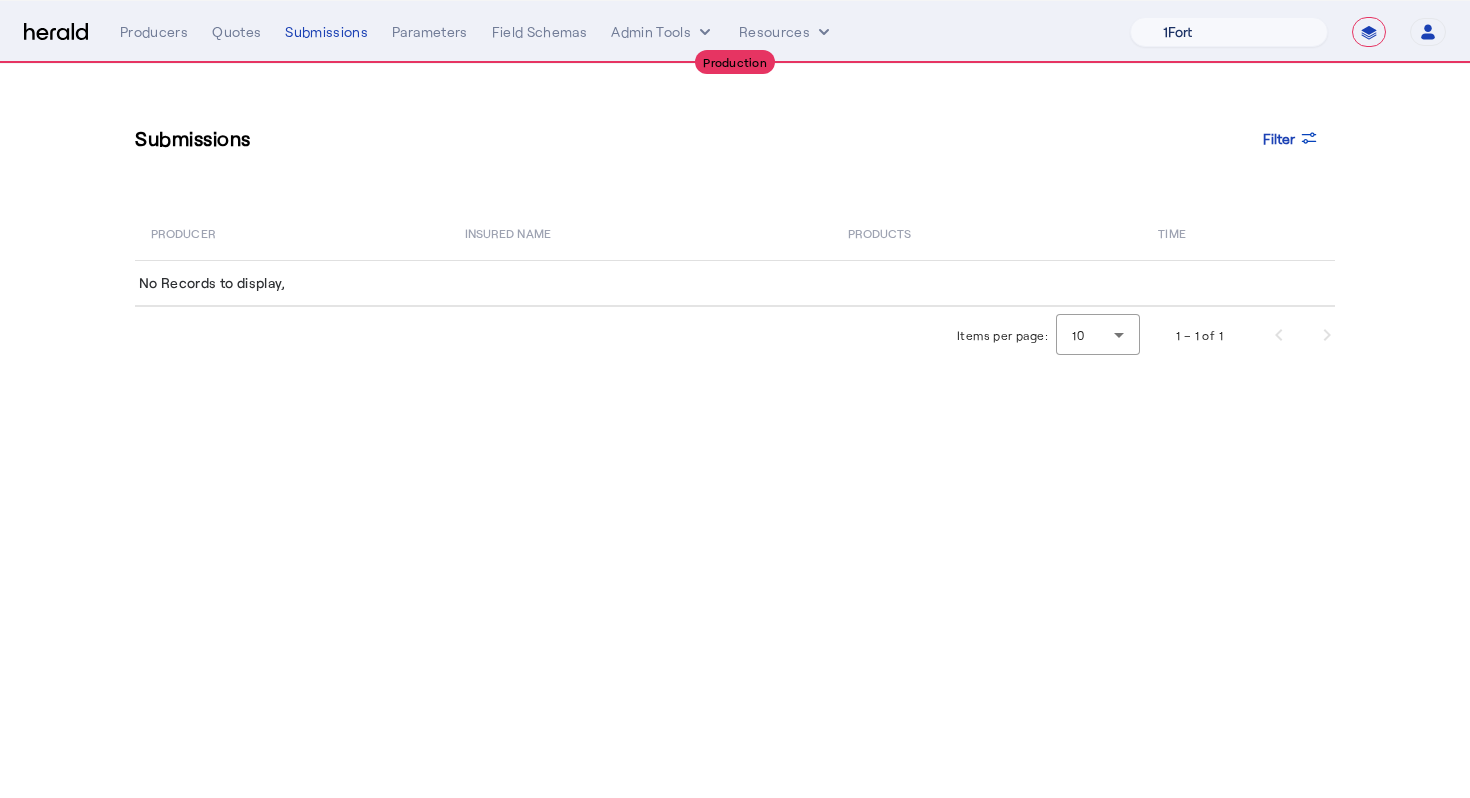 select on "pfm_z9k1_growthmill" 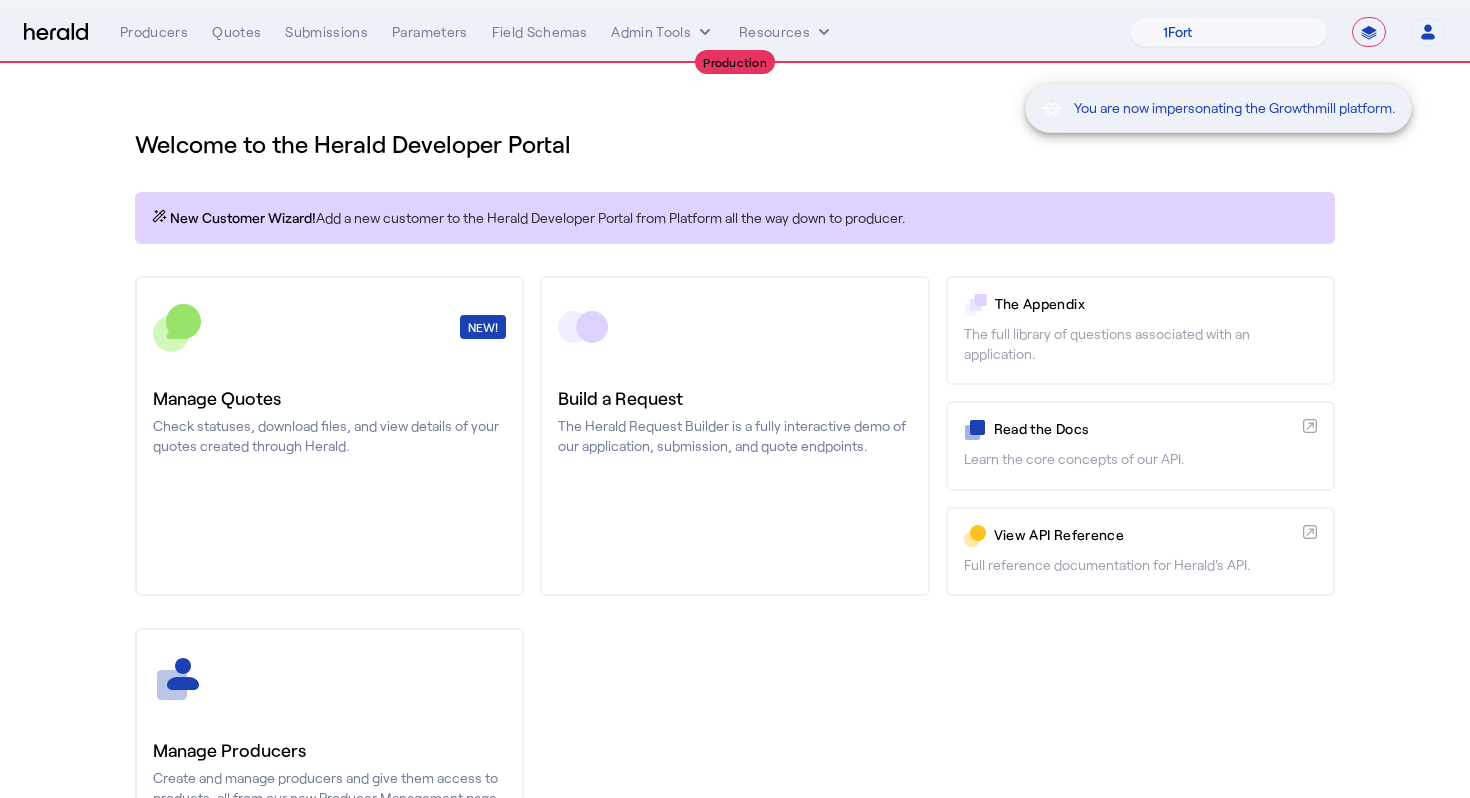 click on "You are now impersonating the Growthmill platform." at bounding box center (735, 399) 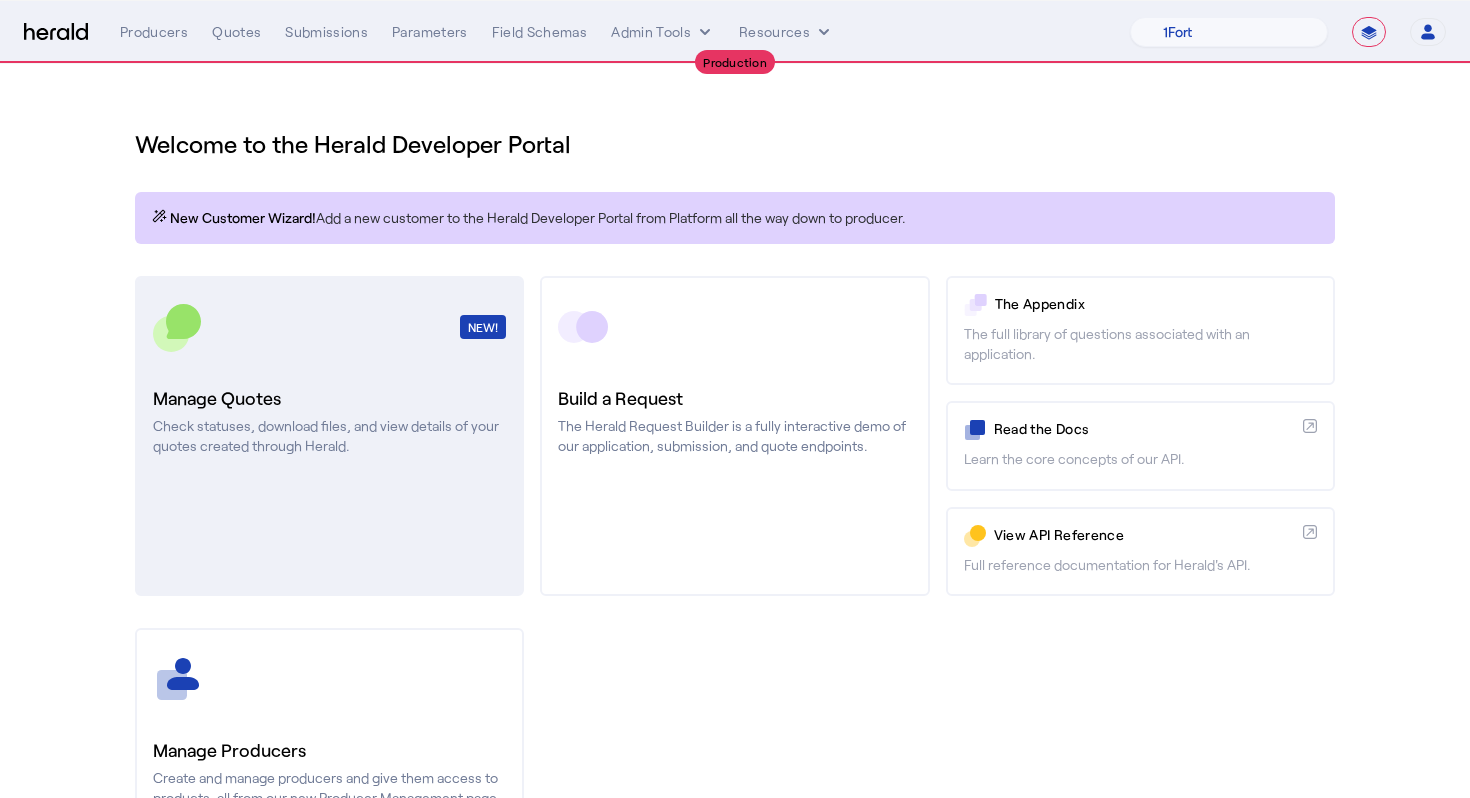 click on "Manage Quotes" 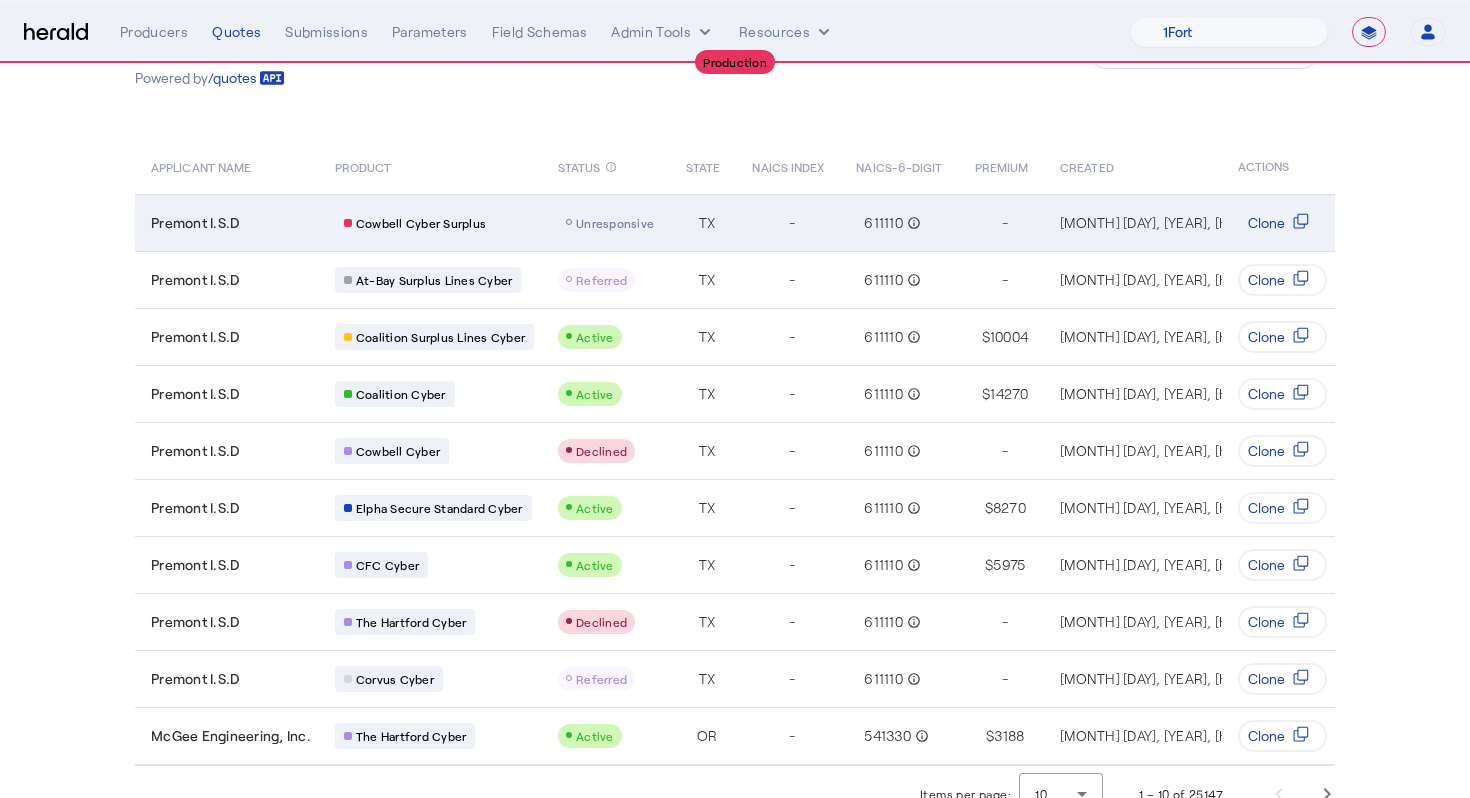 scroll, scrollTop: 0, scrollLeft: 0, axis: both 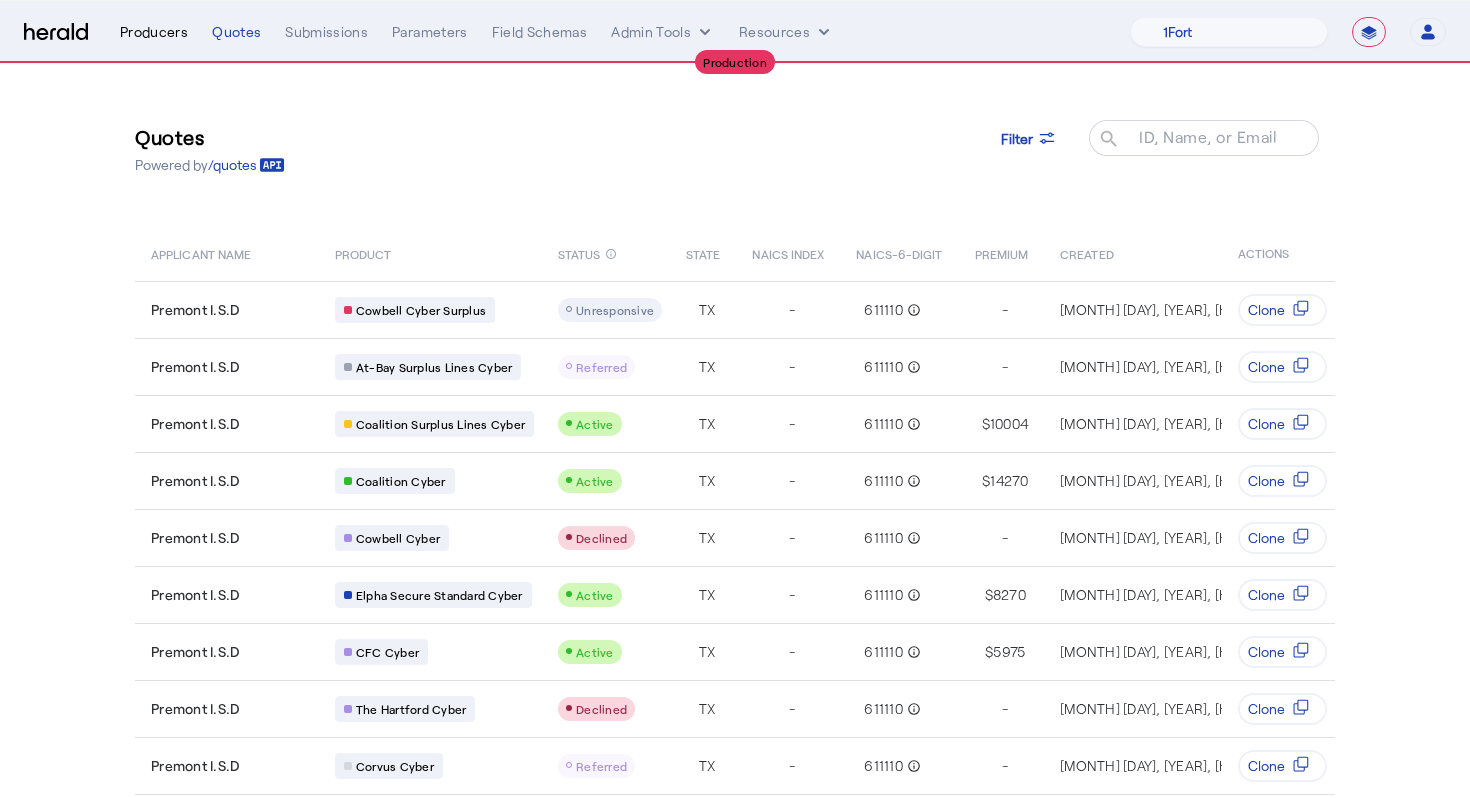 click on "Producers" at bounding box center [154, 32] 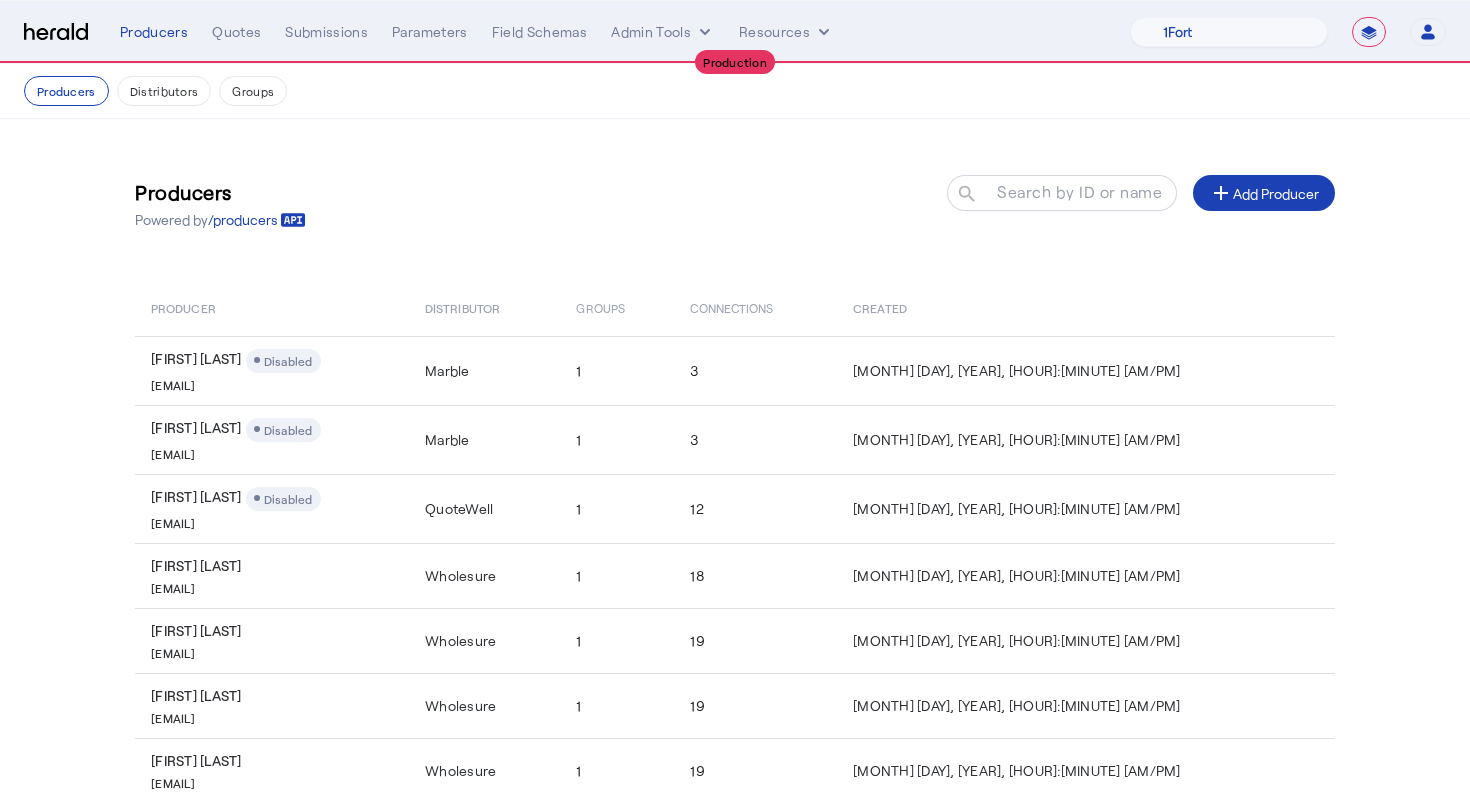 click on "**********" at bounding box center (1369, 32) 